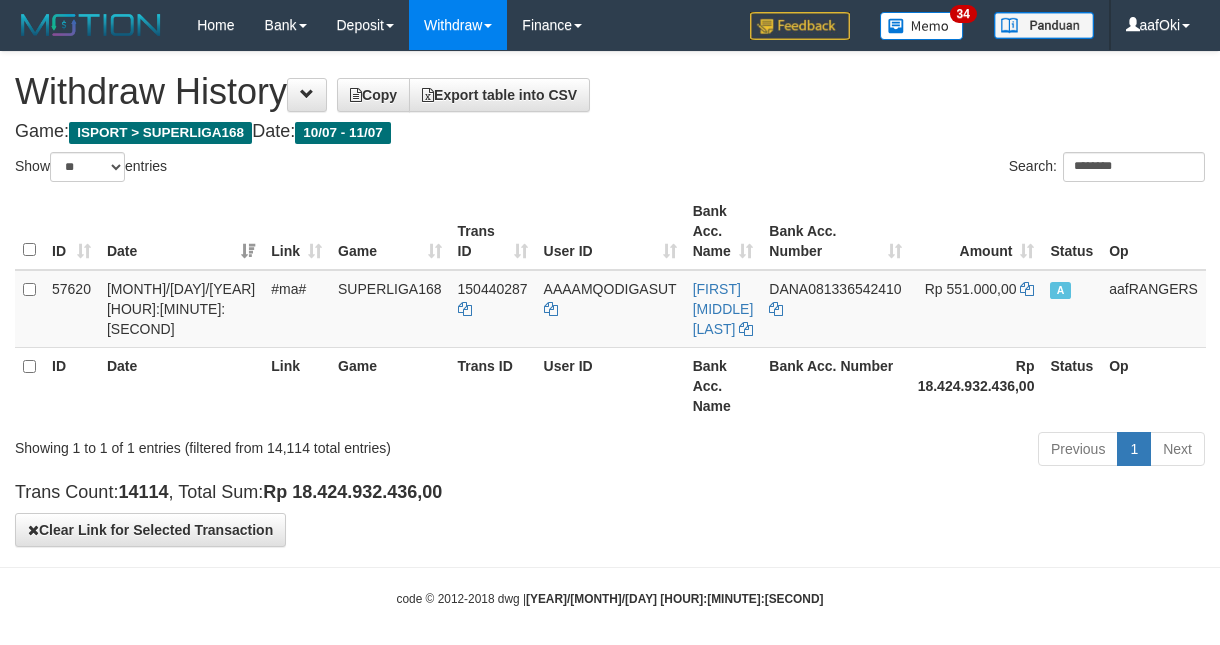 select on "**" 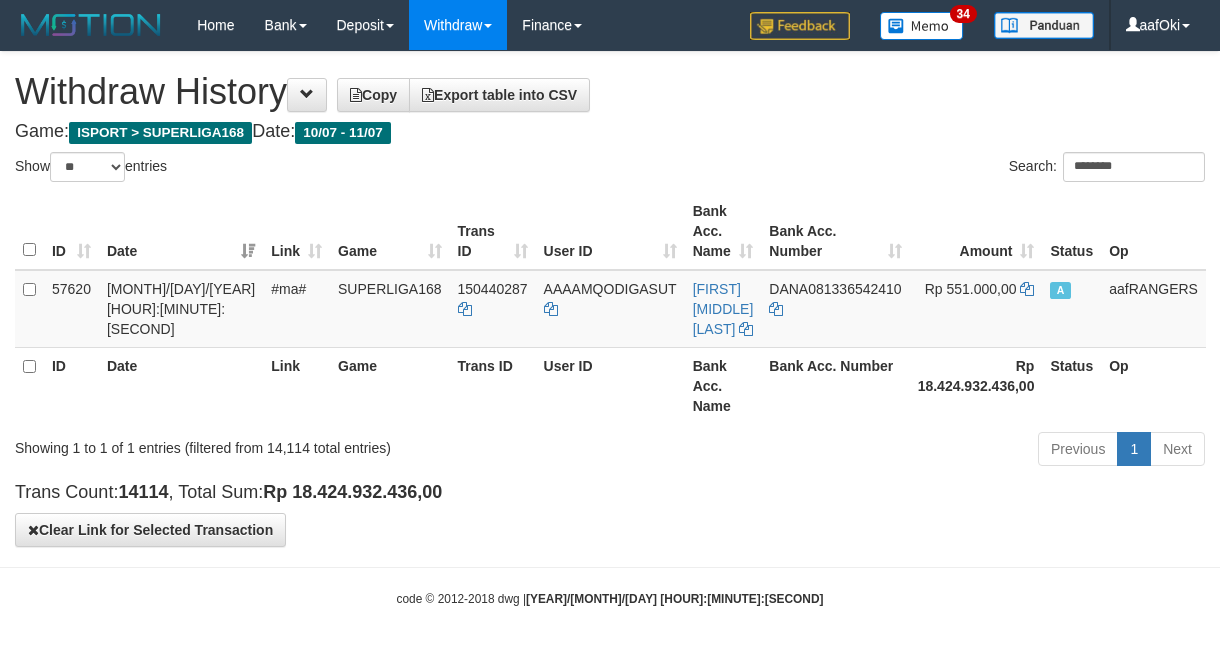 scroll, scrollTop: 0, scrollLeft: 0, axis: both 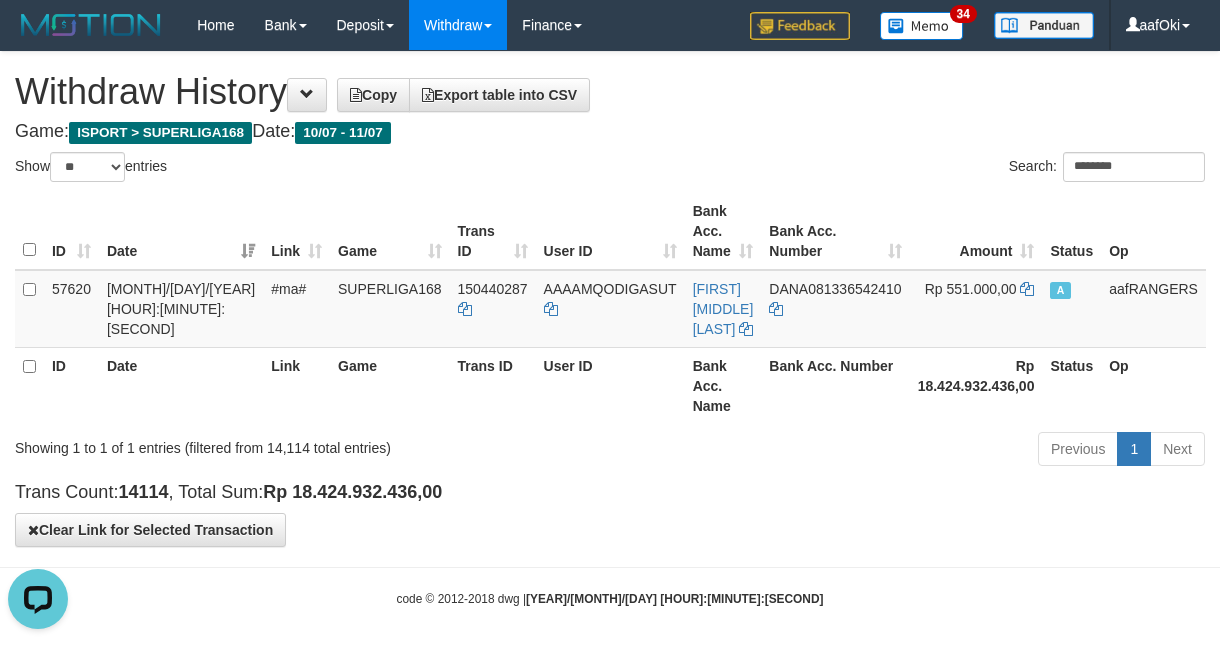 click on "Toggle navigation
Home
Bank
Account List
Search
Deposit
DPS List
History
Withdraw
WD List
Report Link
History
Finance
Financial Data
aafOki" at bounding box center [610, 329] 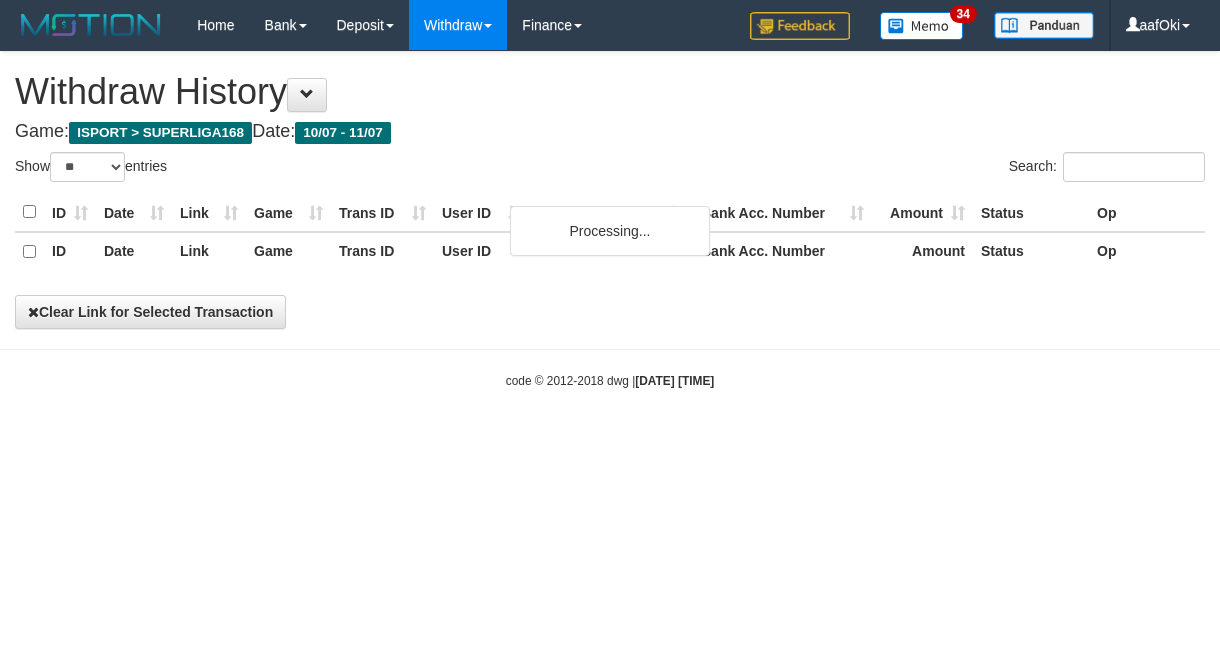 select on "**" 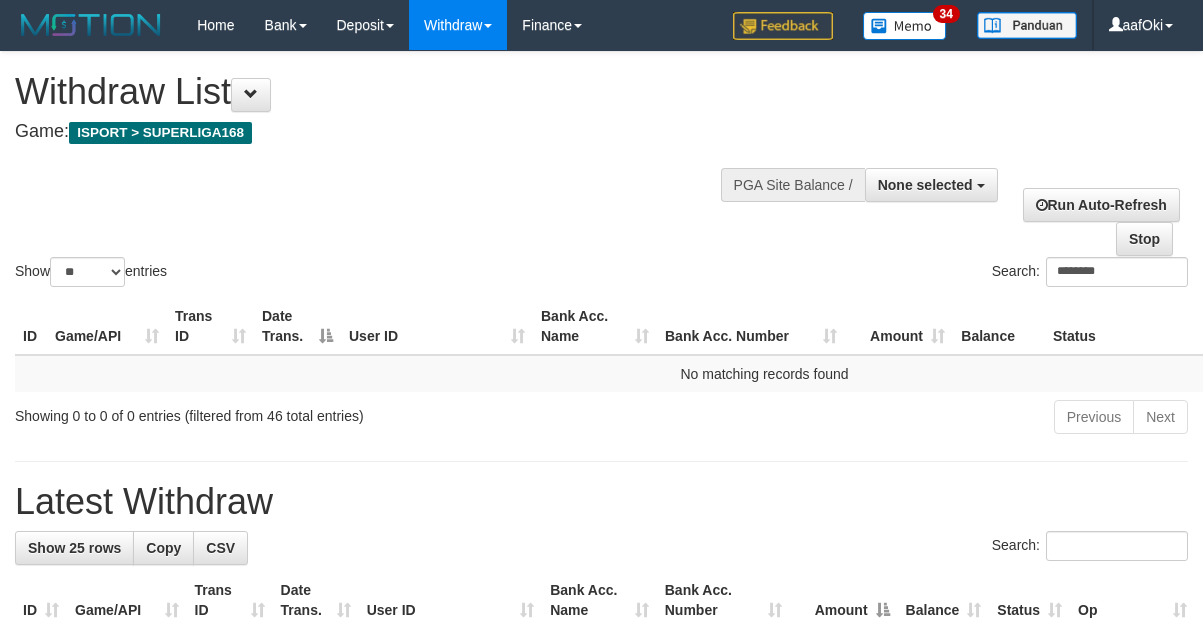 select 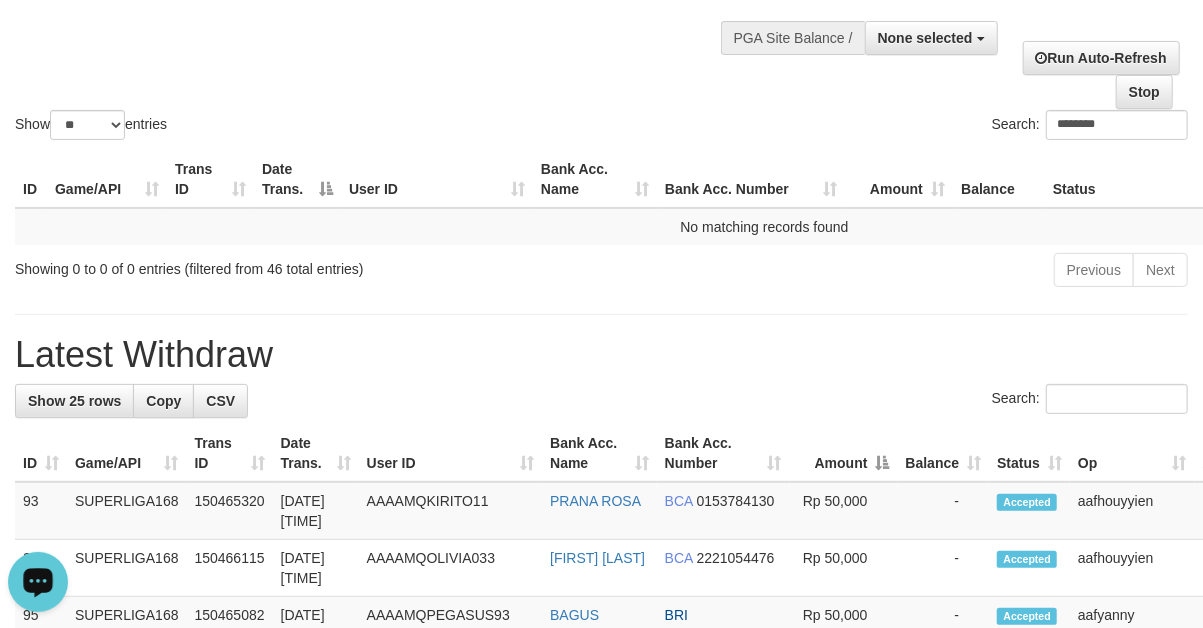 scroll, scrollTop: 0, scrollLeft: 0, axis: both 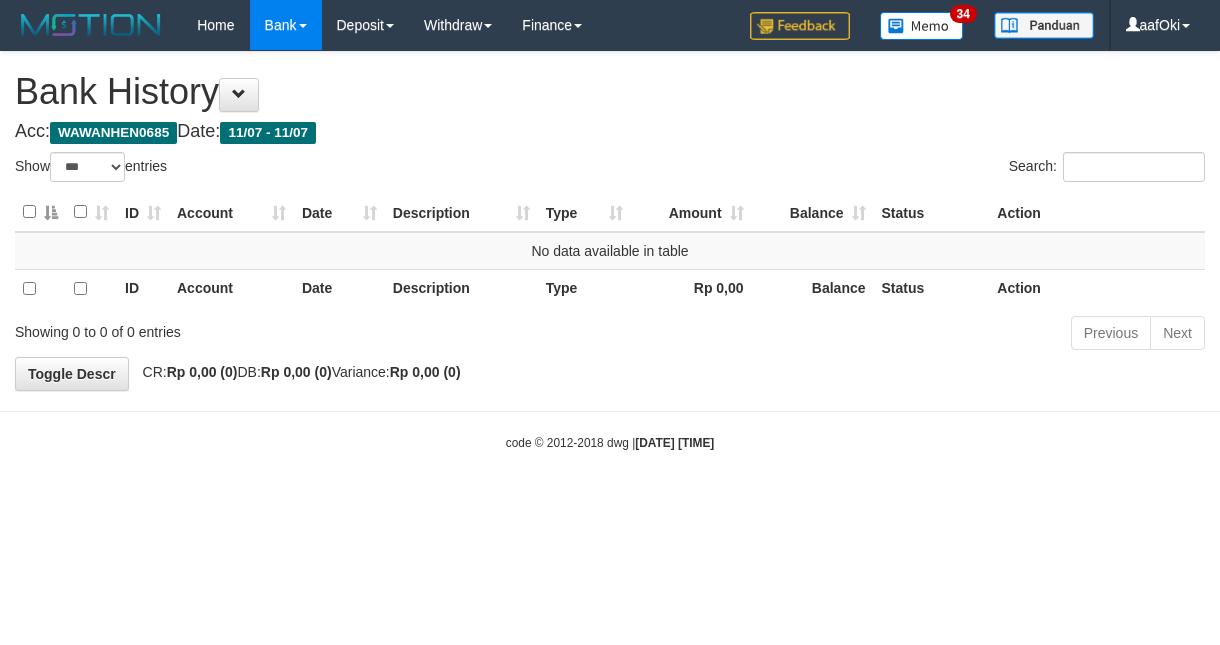 select on "***" 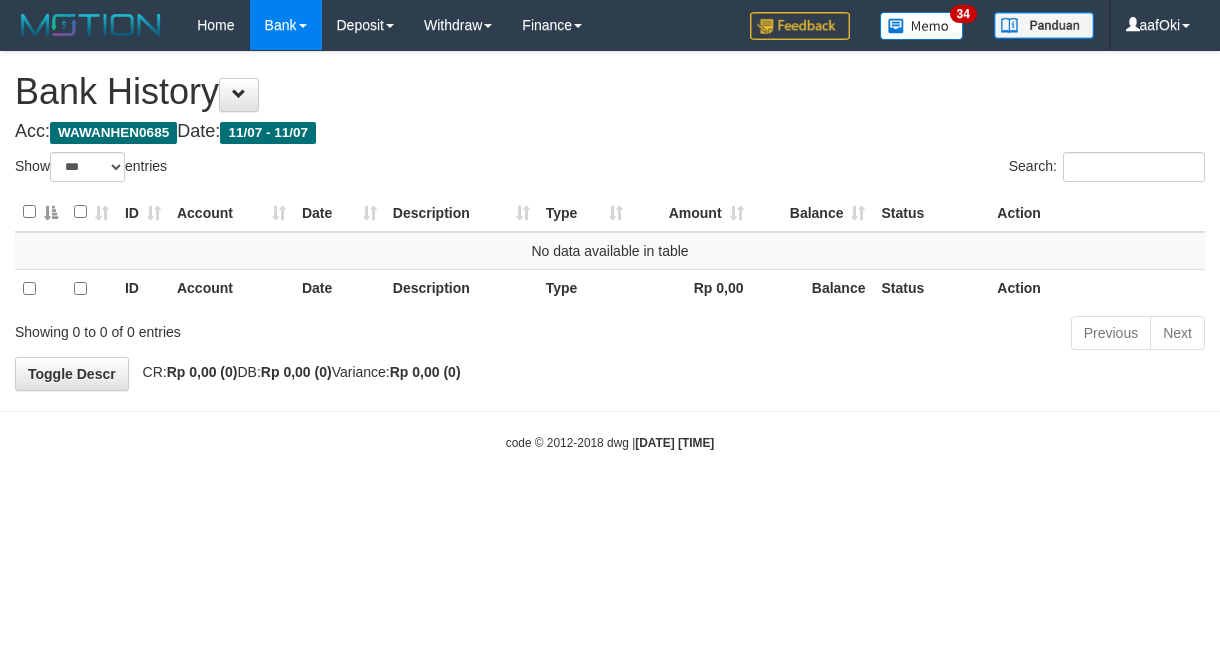 scroll, scrollTop: 0, scrollLeft: 0, axis: both 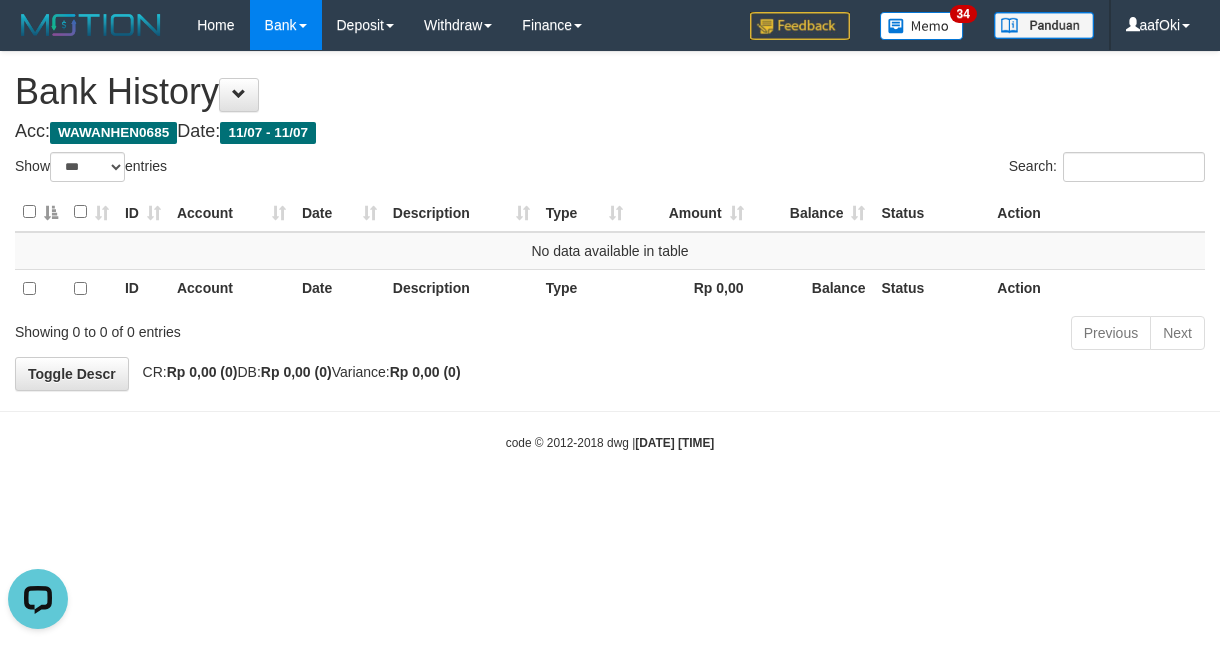 click on "Toggle navigation
Home
Bank
Account List
Search
Deposit
DPS List
History
Withdraw
WD List
Report Link
History
Finance
Financial Data
aafOki  34" at bounding box center [610, 251] 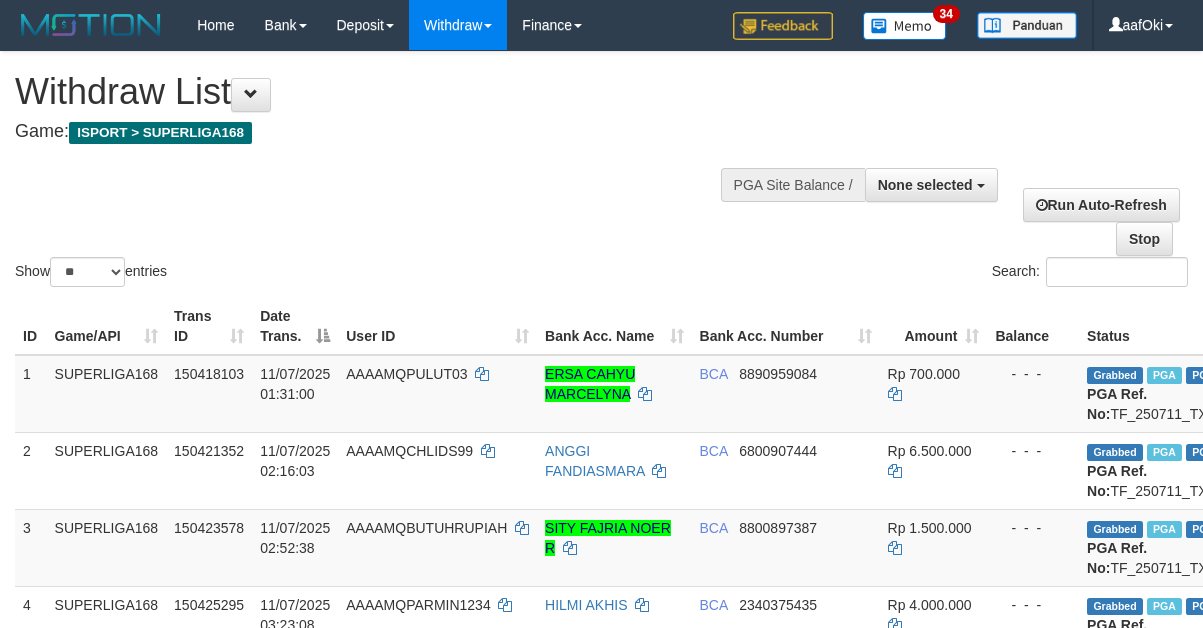 select 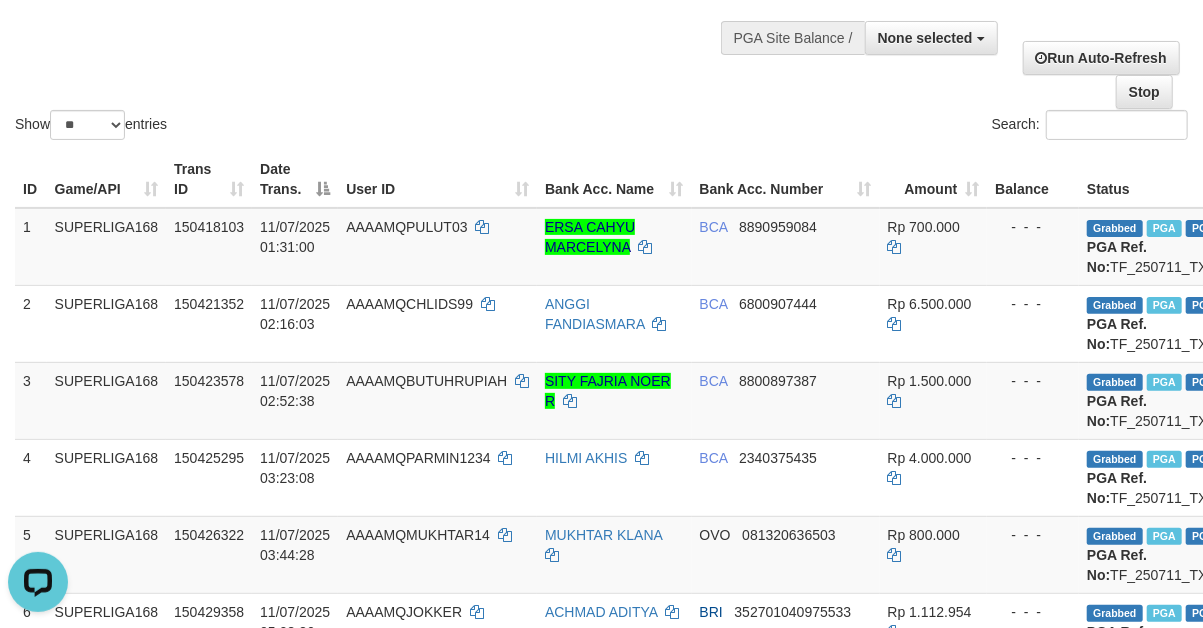 scroll, scrollTop: 0, scrollLeft: 0, axis: both 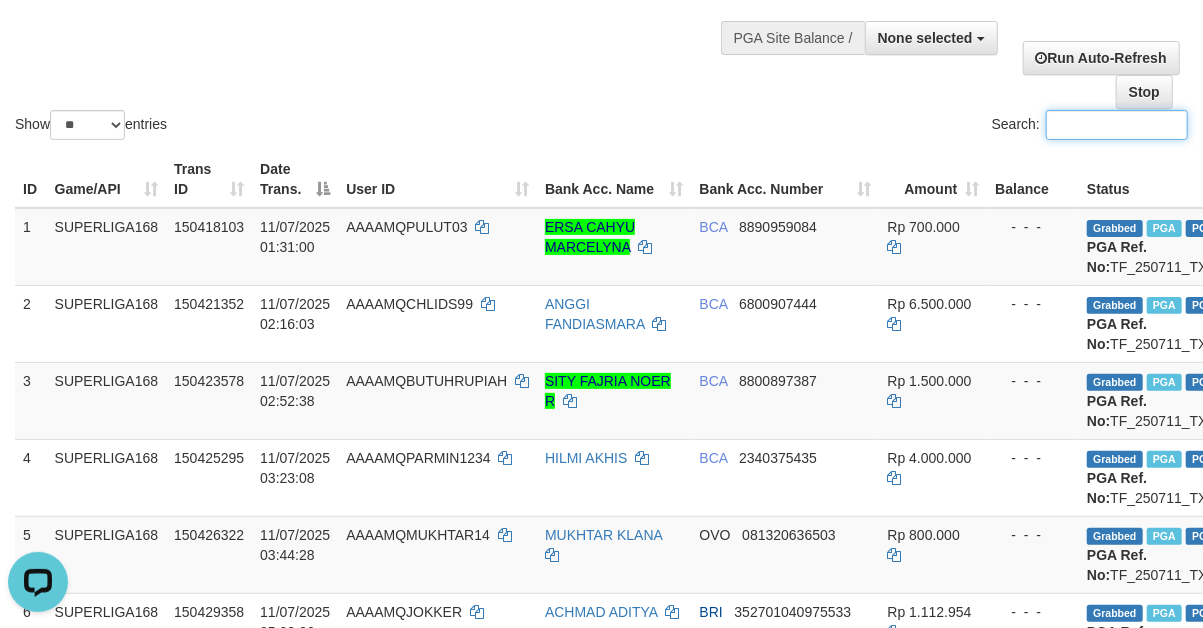 click on "Search:" at bounding box center [1117, 125] 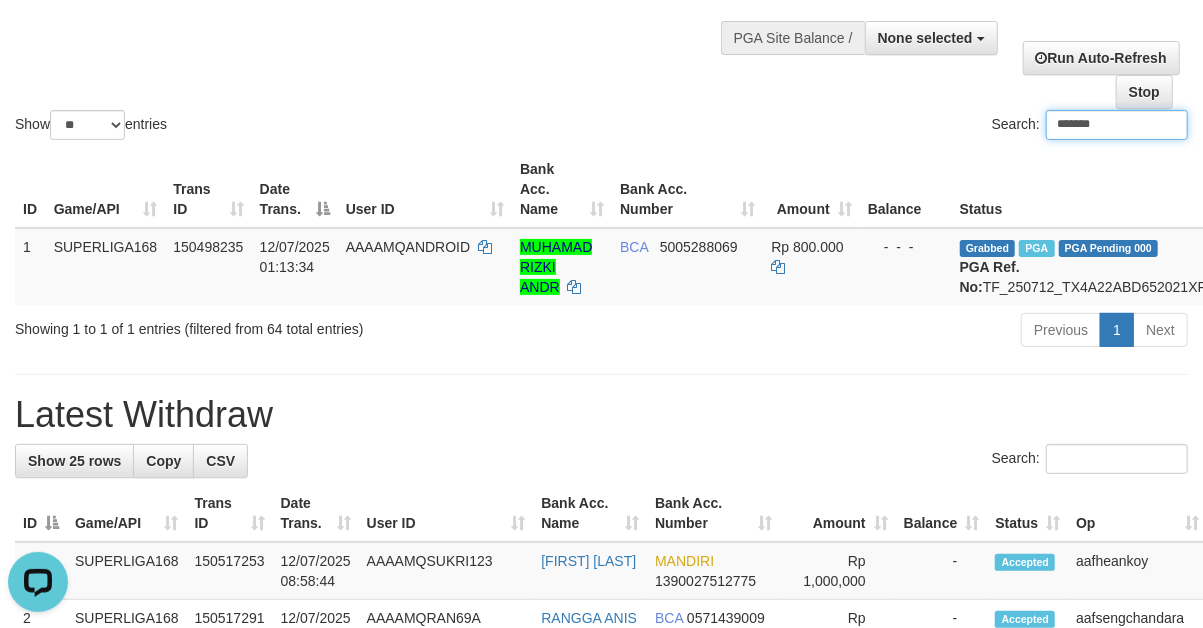 click on "*******" at bounding box center [1117, 125] 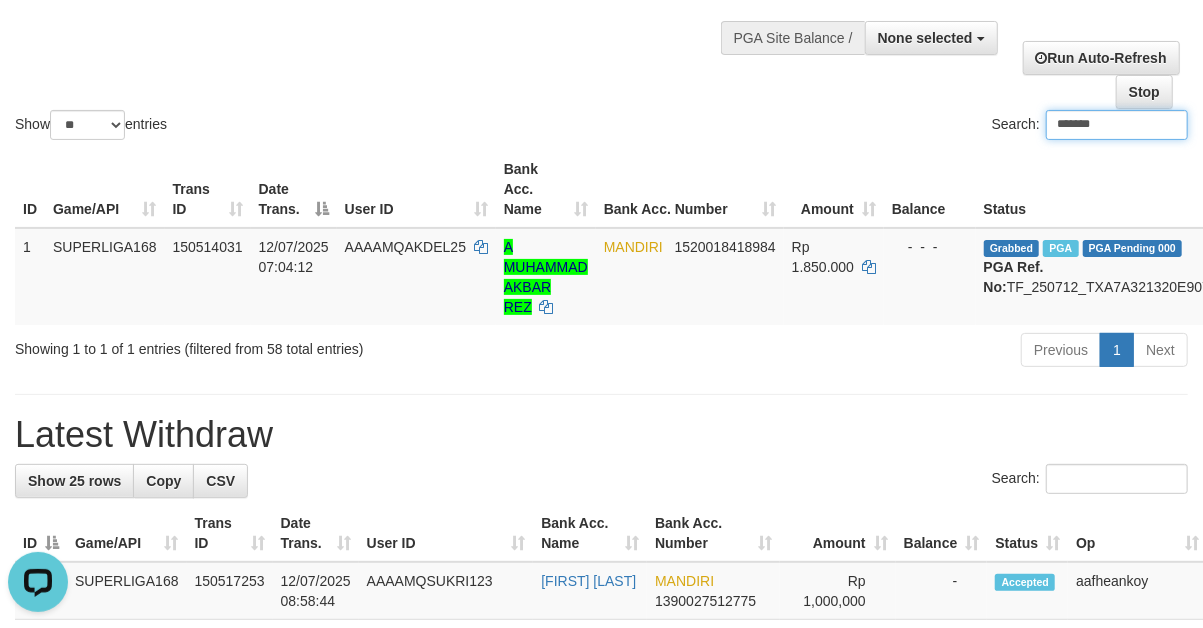 click on "*******" at bounding box center (1117, 125) 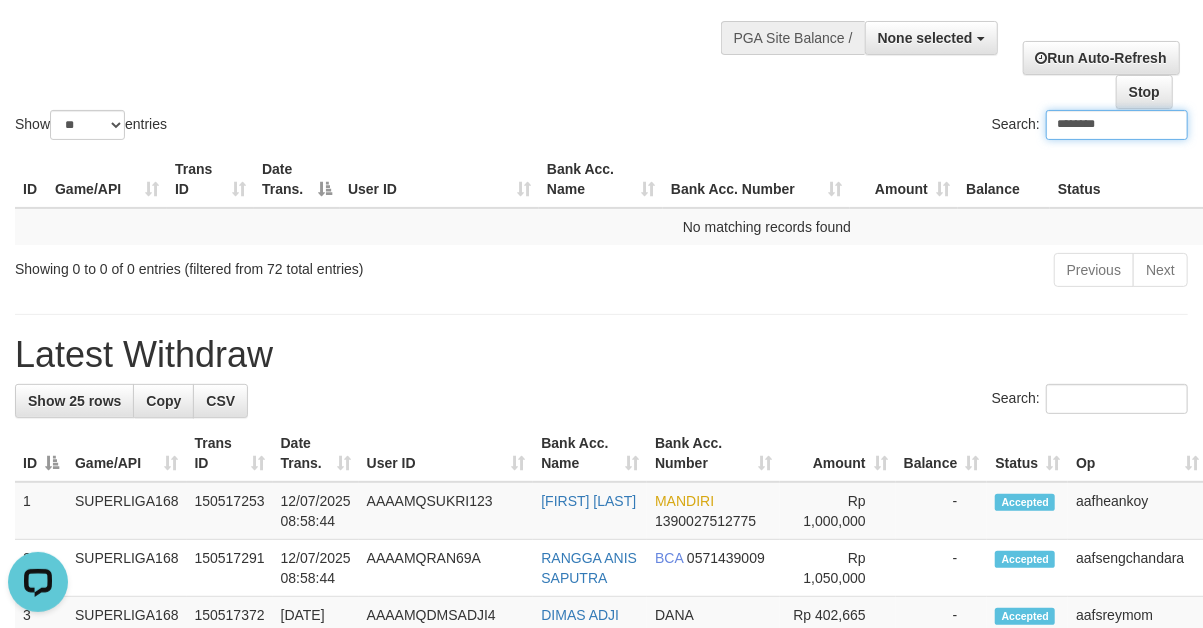 click on "********" at bounding box center [1117, 125] 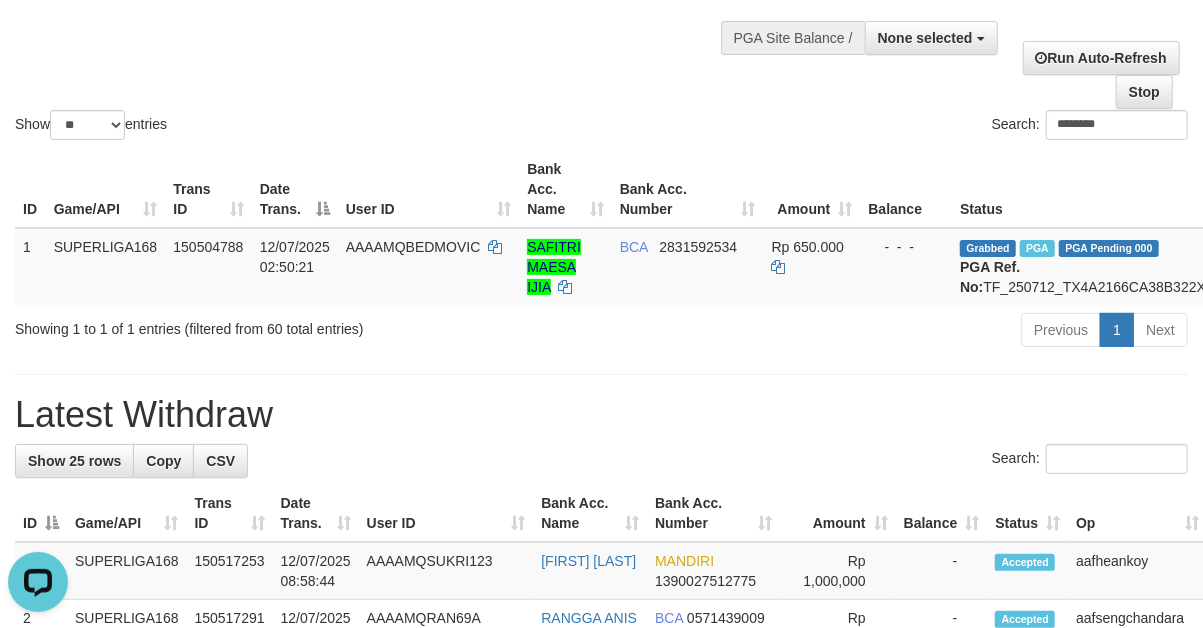 click on "**********" at bounding box center (601, 1003) 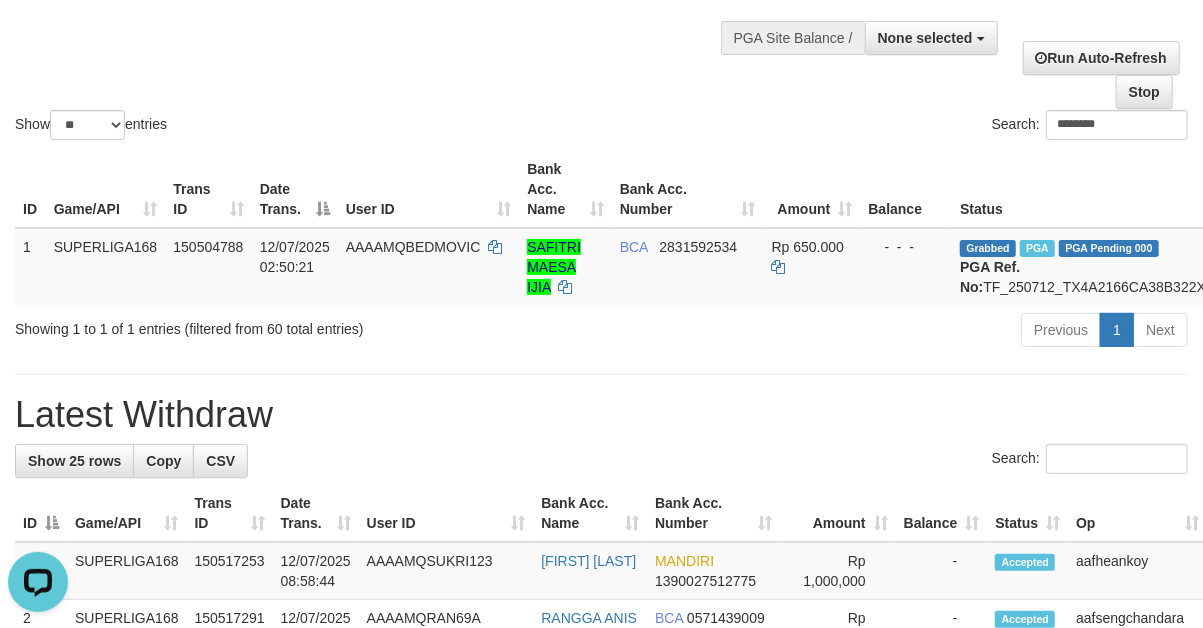 click on "Show 25 rows Copy CSV Search:
ID Game/API Trans ID Date Trans. User ID Bank Acc. Name Bank Acc. Number Amount Balance Status Op Action
1
SUPERLIGA168" at bounding box center [601, 1272] 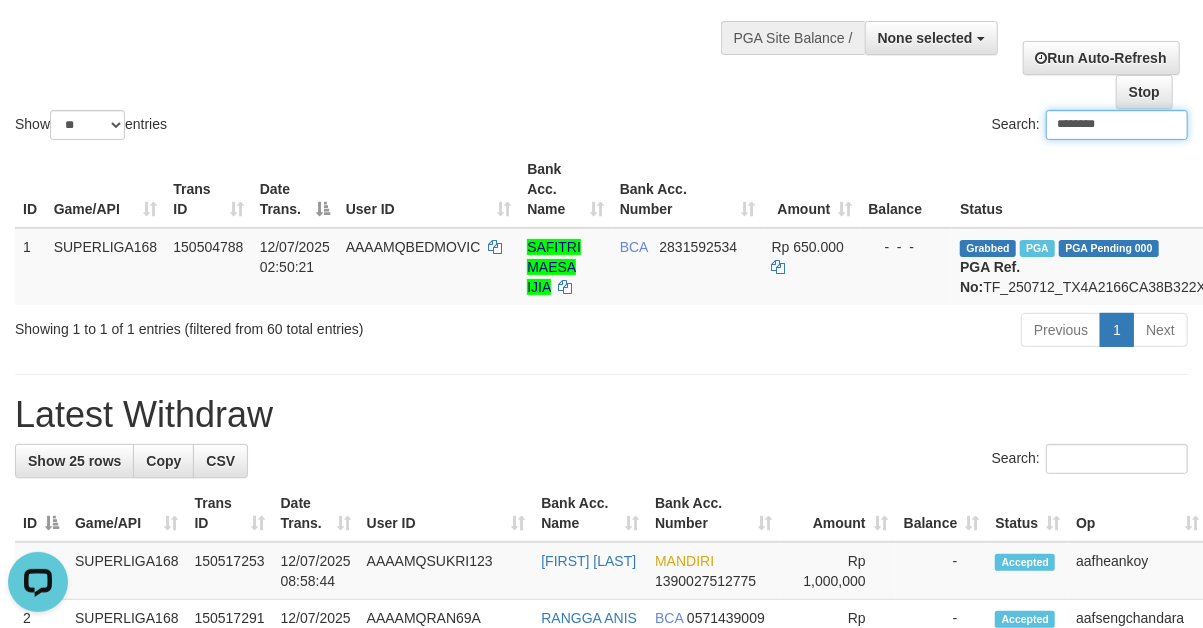 click on "********" at bounding box center [1117, 125] 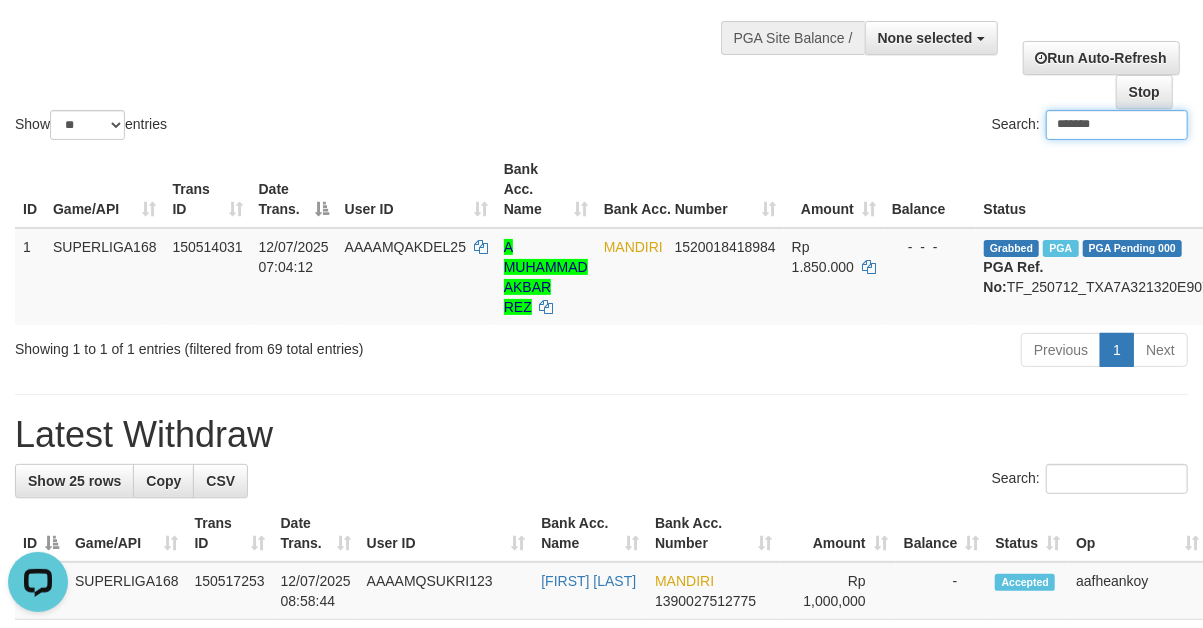 click on "*******" at bounding box center (1117, 125) 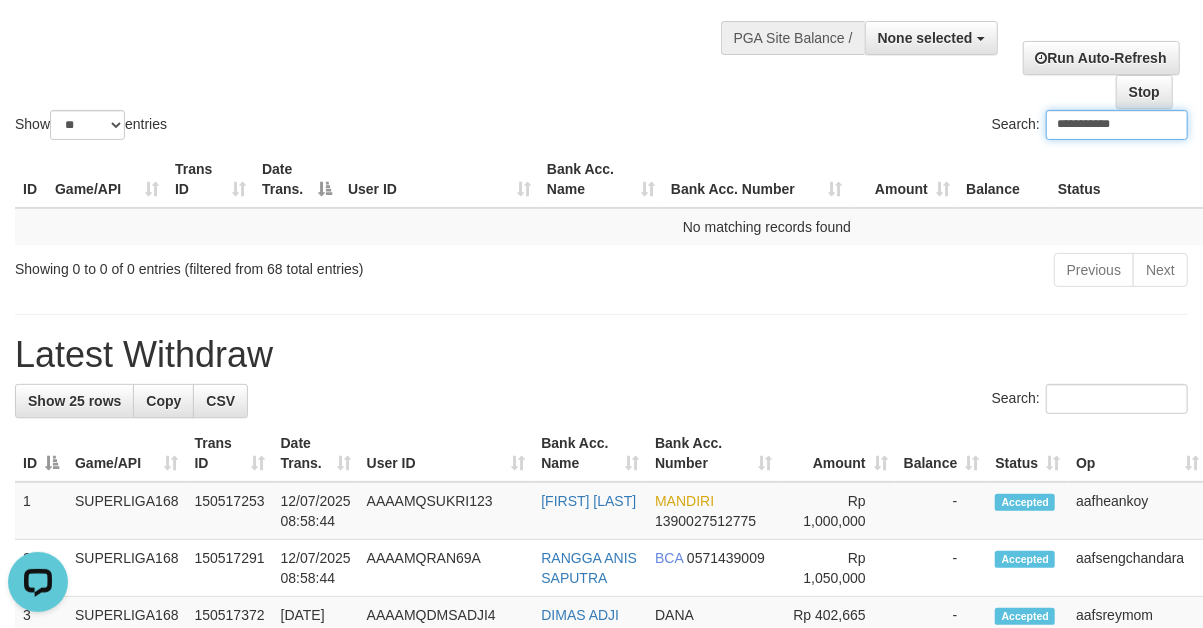 click on "**********" at bounding box center [1117, 125] 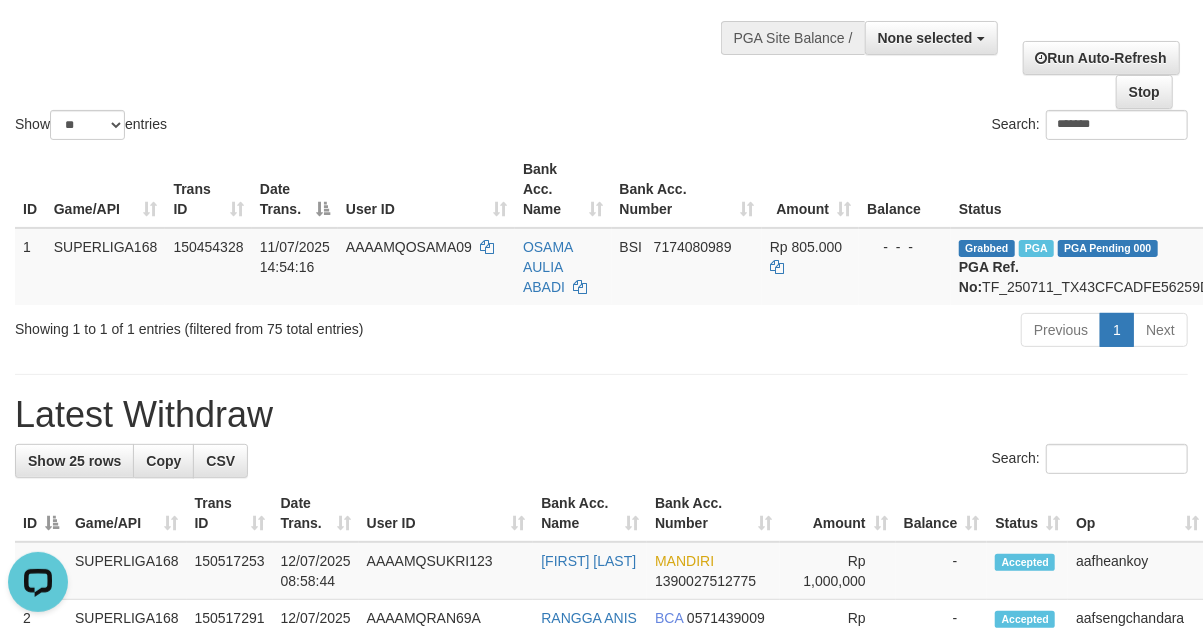 click on "Balance" at bounding box center (942, 513) 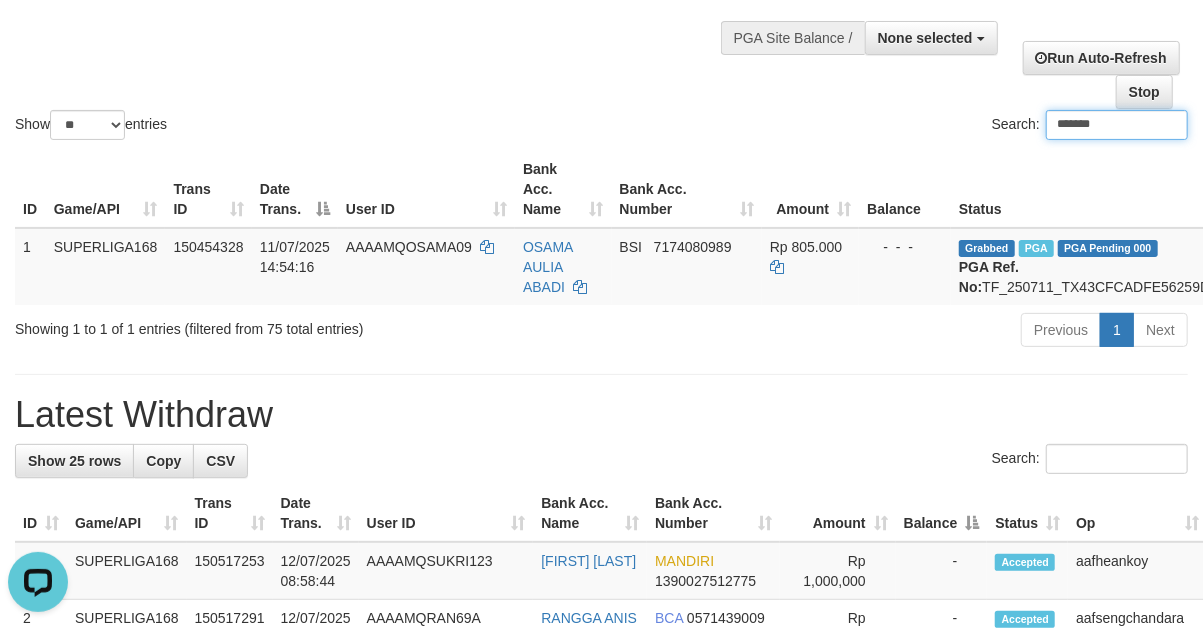 click on "*******" at bounding box center (1117, 125) 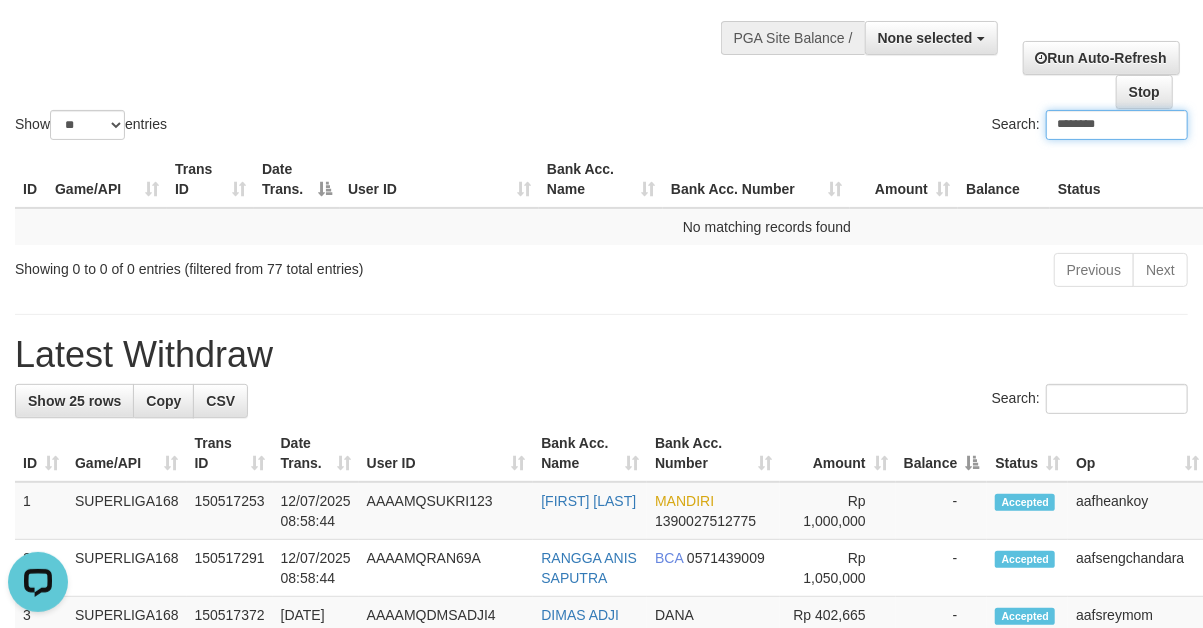 click on "********" at bounding box center (1117, 125) 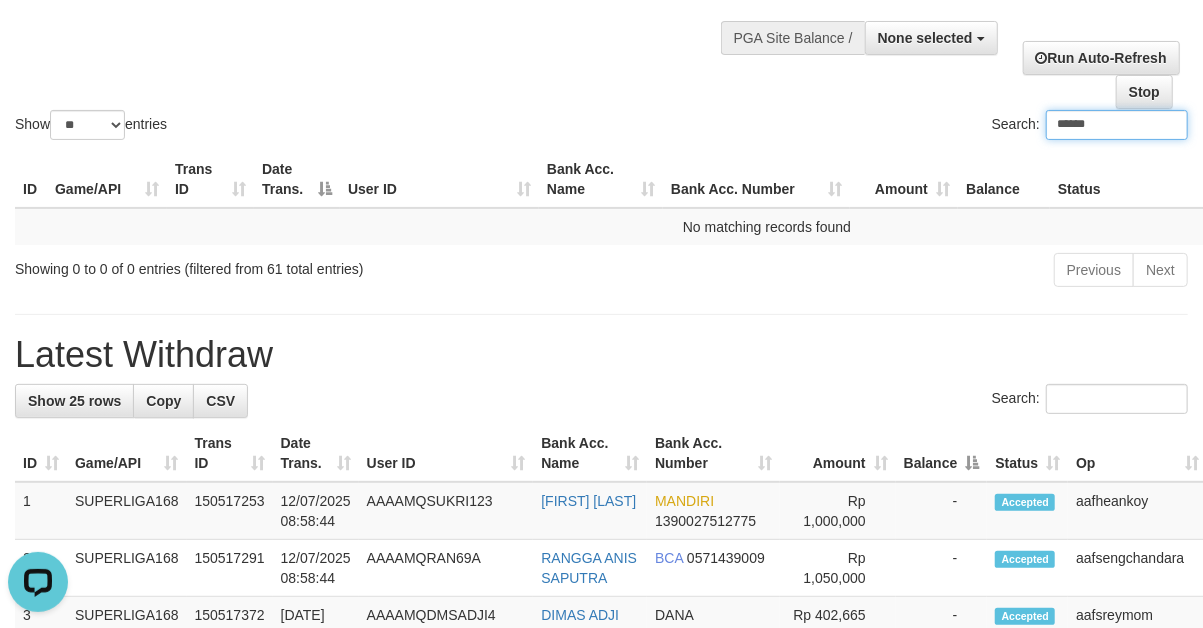 click on "******" at bounding box center (1117, 125) 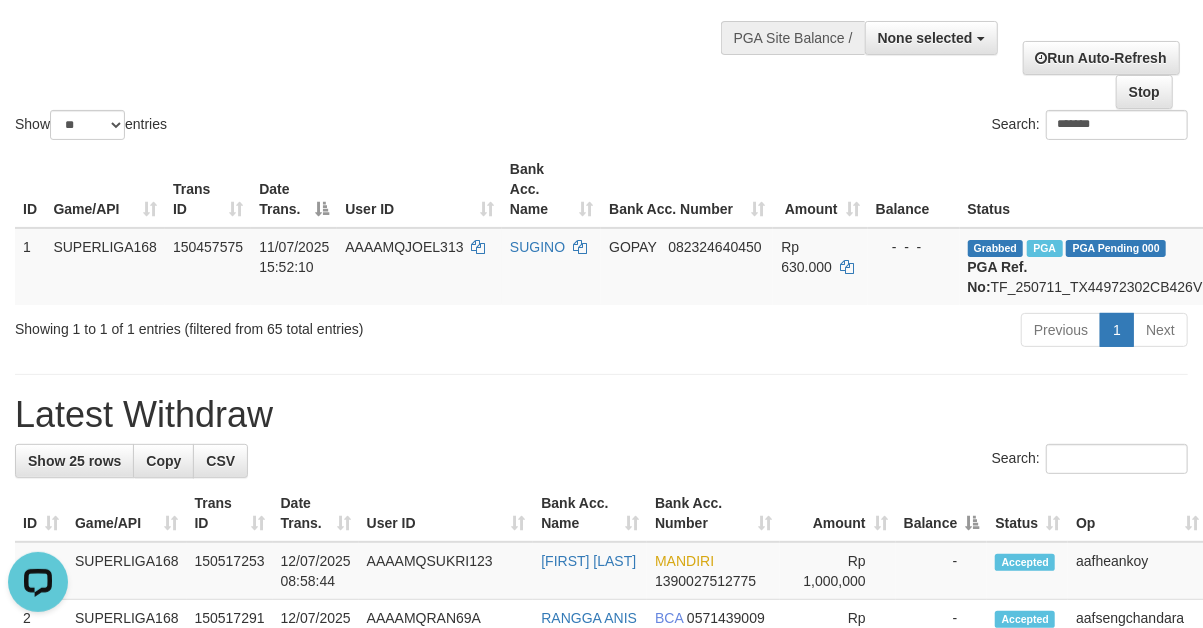 drag, startPoint x: 464, startPoint y: 500, endPoint x: 482, endPoint y: 461, distance: 42.953465 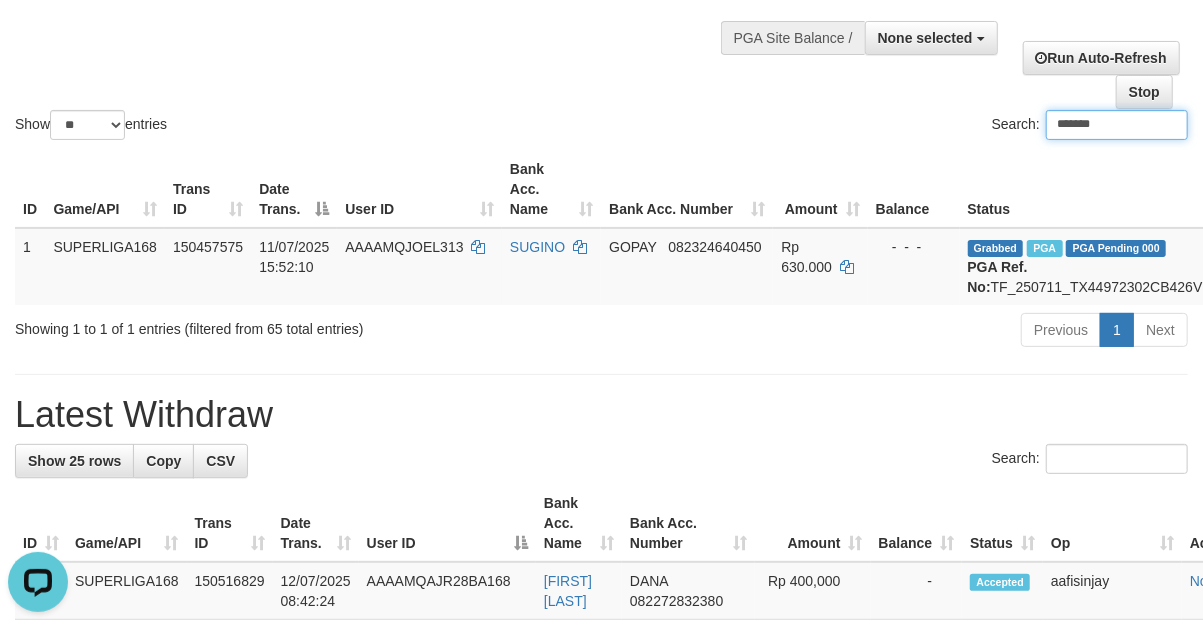 click on "*******" at bounding box center (1117, 125) 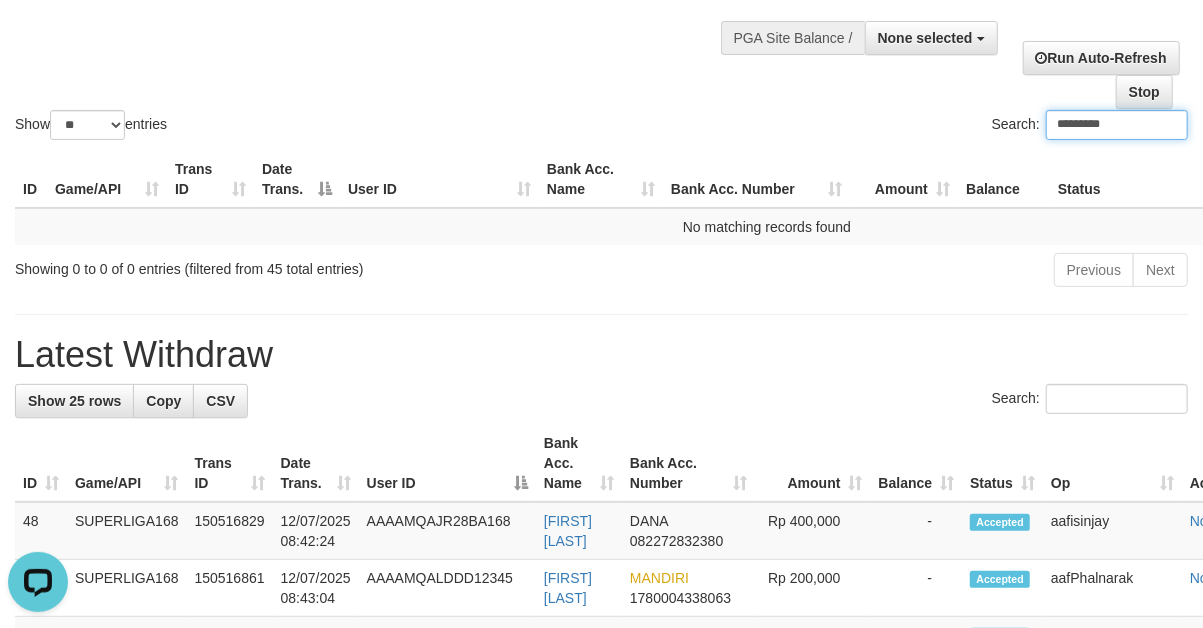 type on "*********" 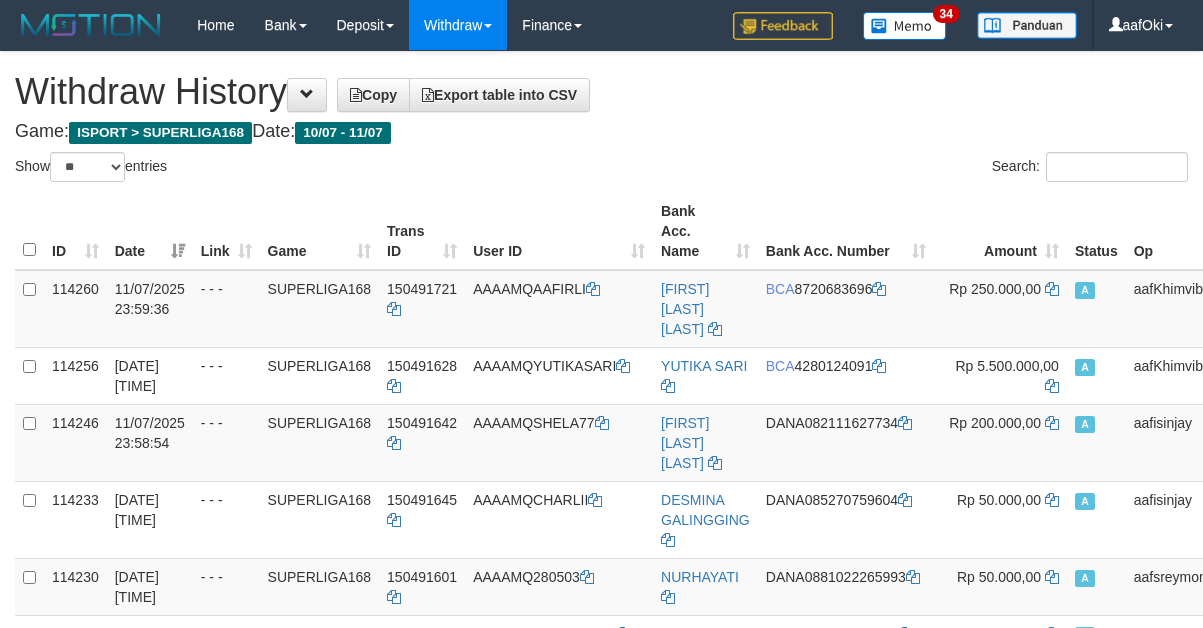 select on "**" 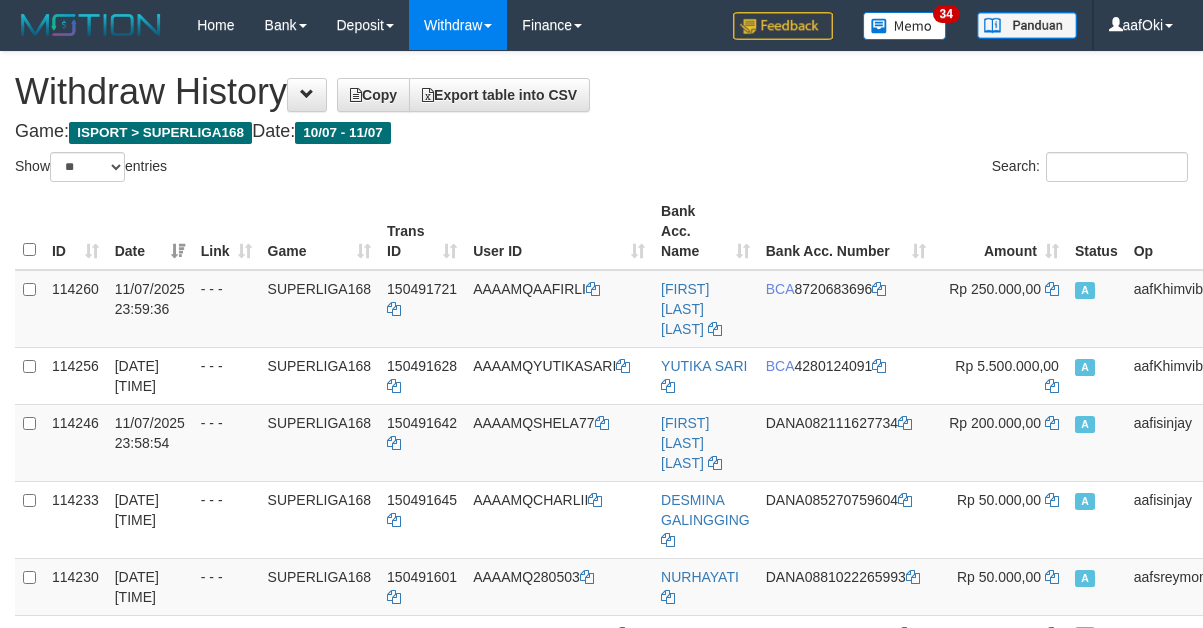 scroll, scrollTop: 0, scrollLeft: 0, axis: both 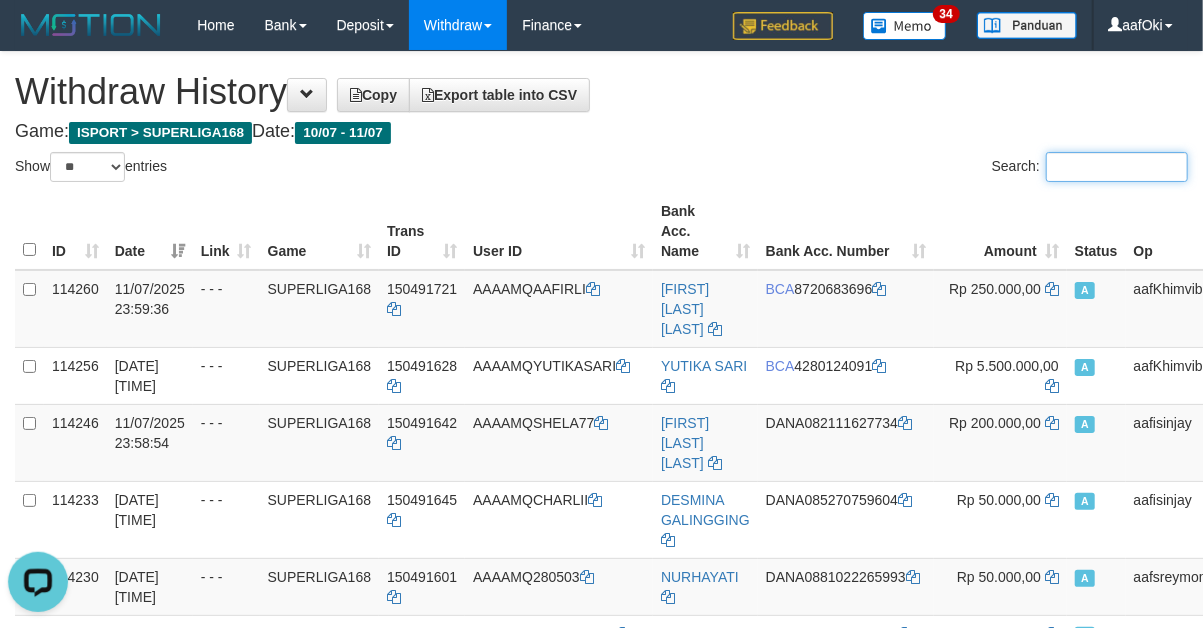 click on "Search:" at bounding box center [1117, 167] 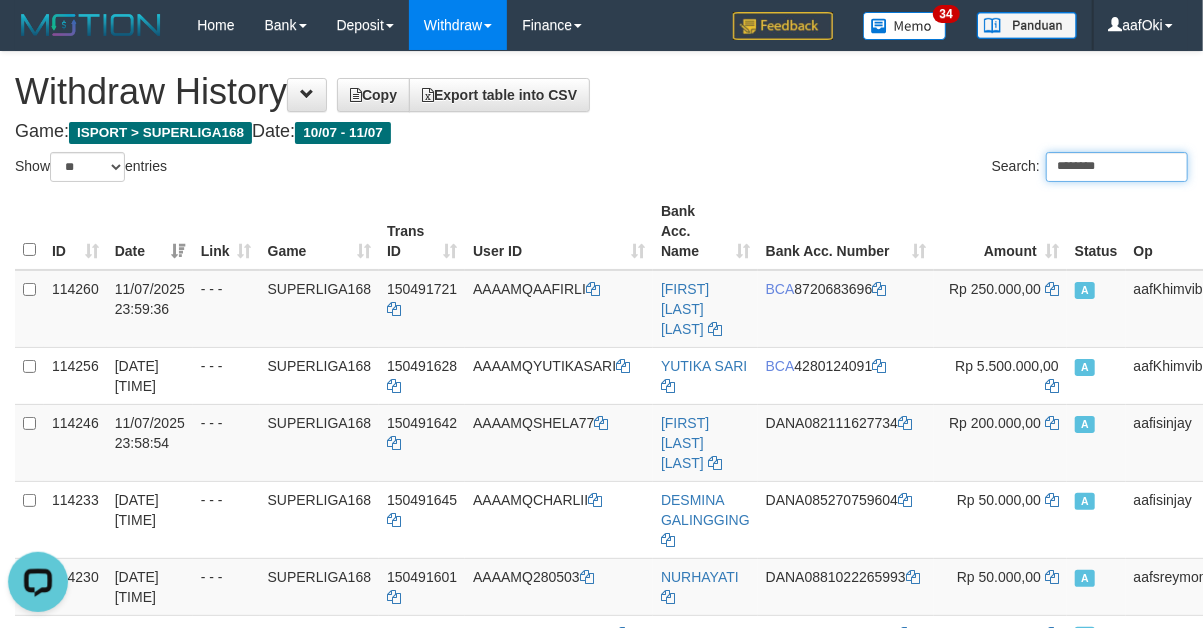 type on "********" 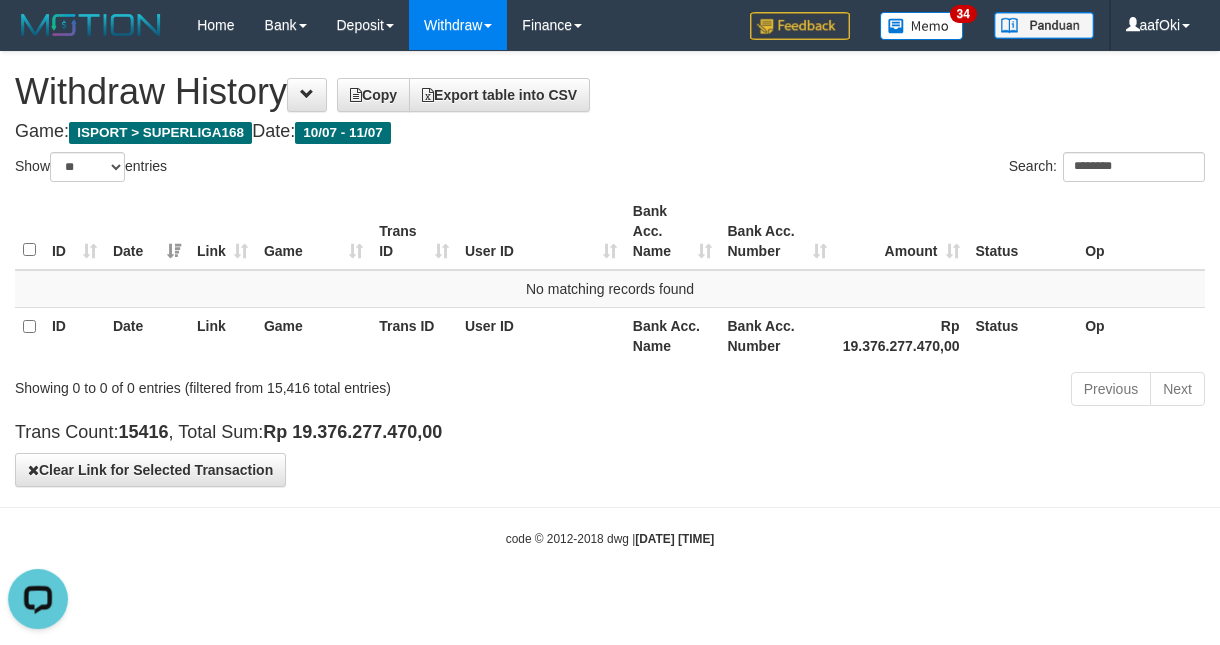 click on "Toggle navigation
Home
Bank
Account List
Search
Deposit
DPS List
History
Withdraw
WD List
Report Link
History
Finance
Financial Data
aafOki" at bounding box center [610, 299] 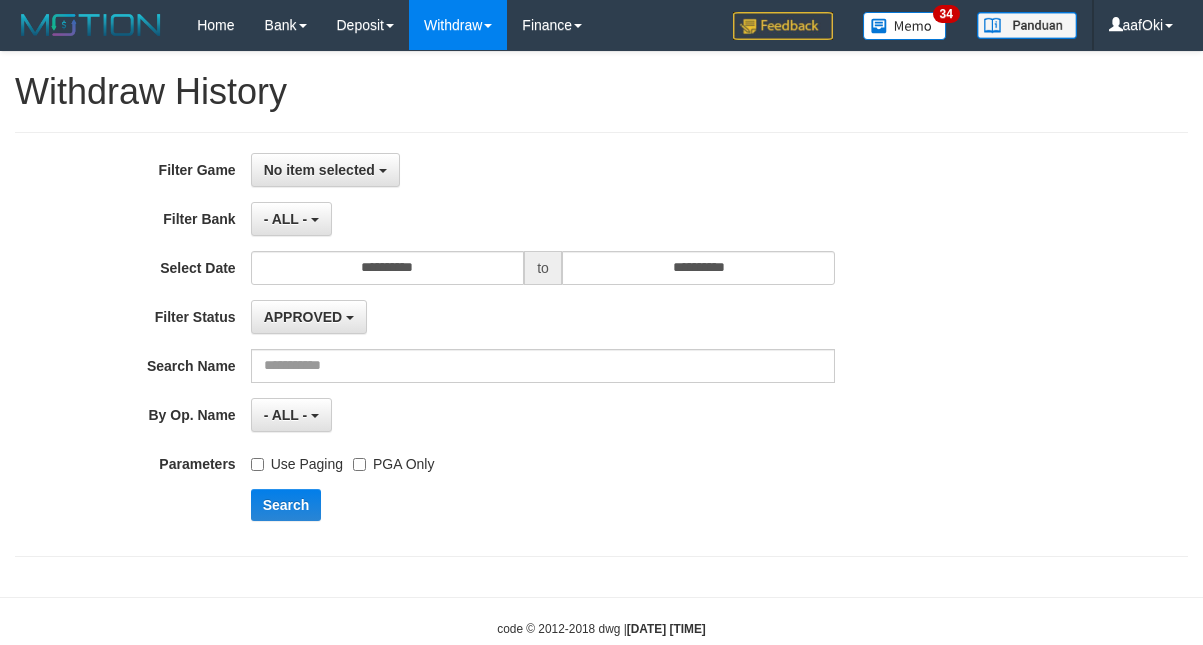 scroll, scrollTop: 0, scrollLeft: 0, axis: both 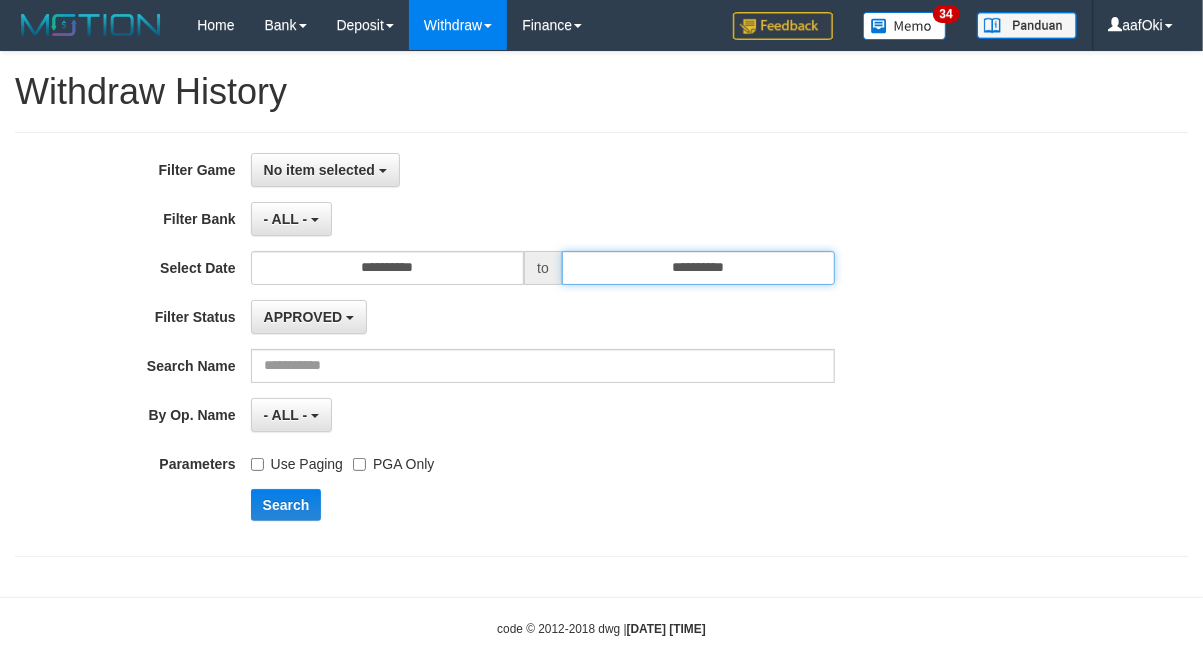 click on "**********" at bounding box center [699, 268] 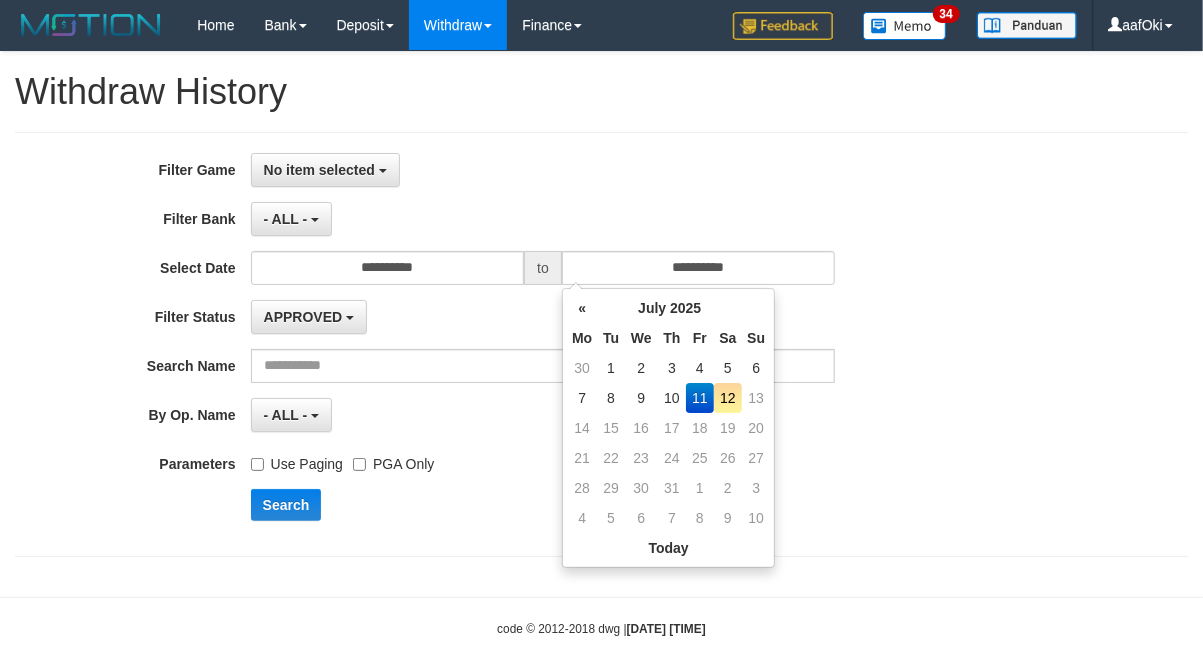 click on "12" at bounding box center [728, 398] 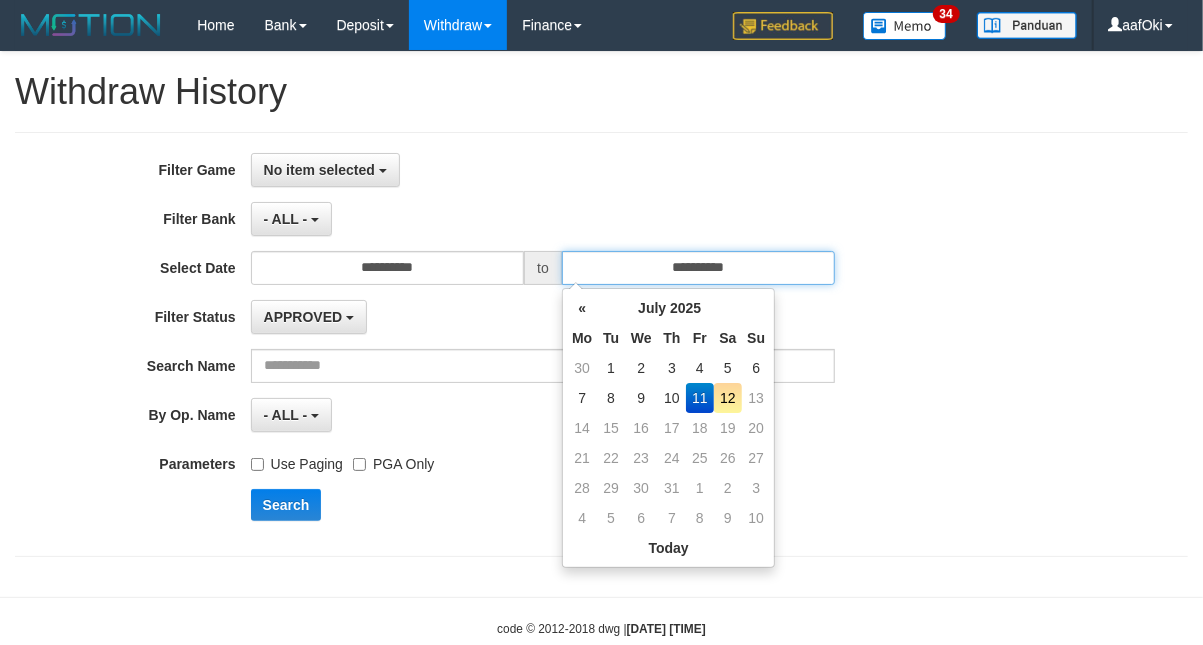 type on "**********" 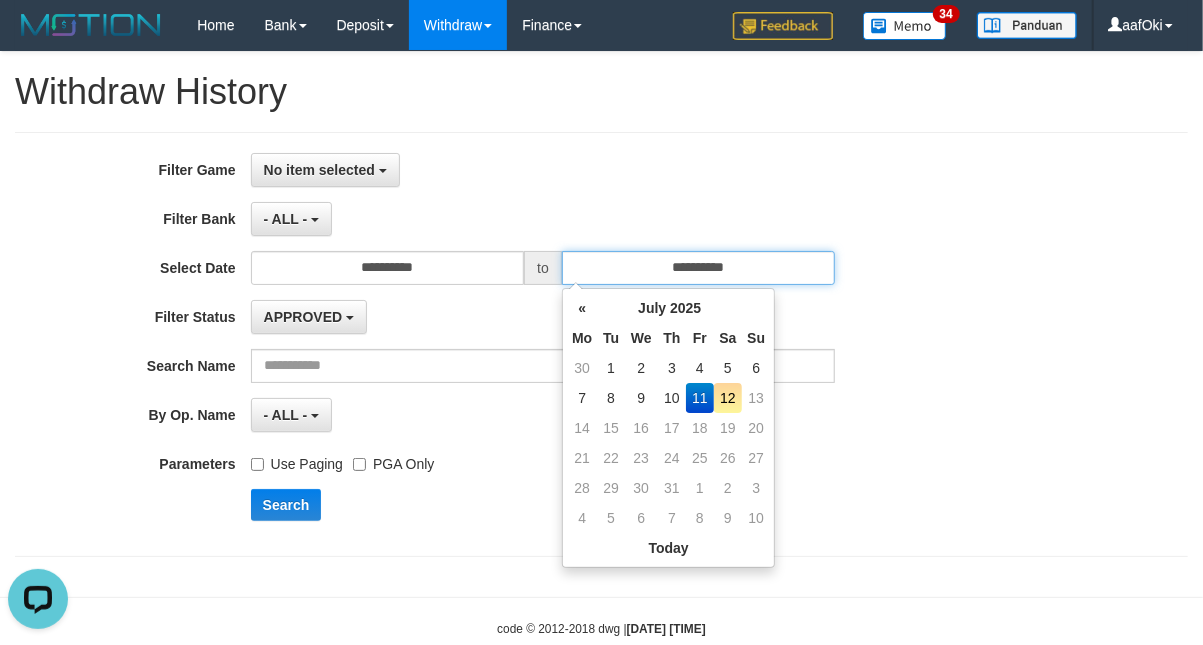 scroll, scrollTop: 0, scrollLeft: 0, axis: both 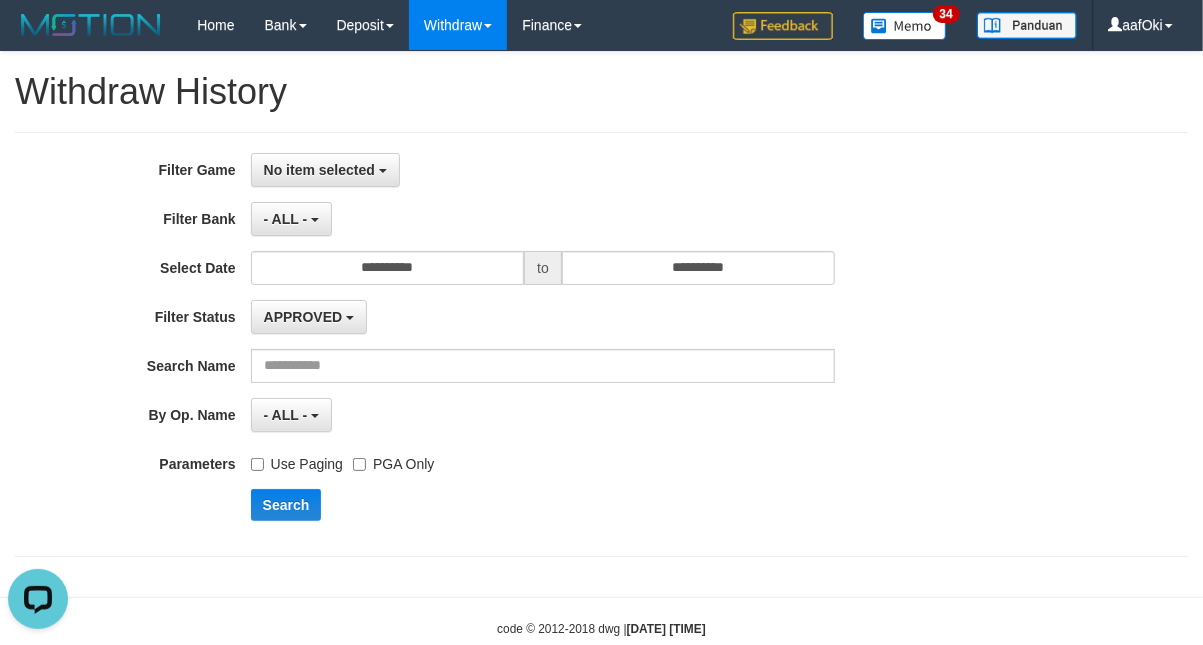 click on "**********" at bounding box center (601, 344) 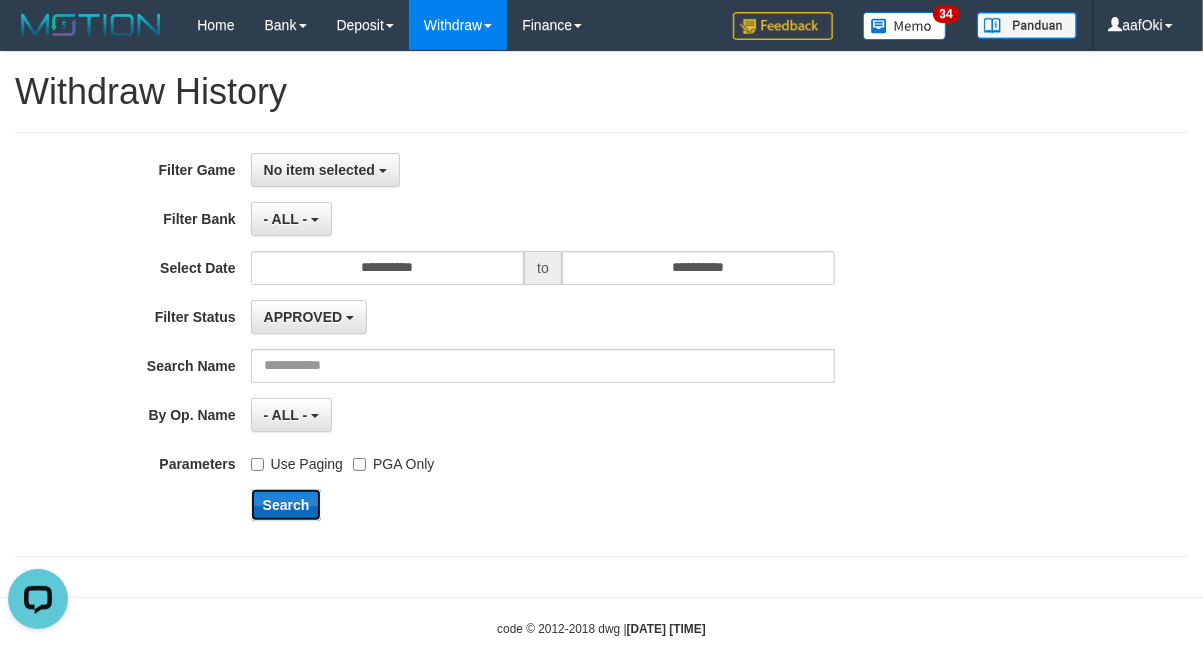 click on "Search" at bounding box center (286, 505) 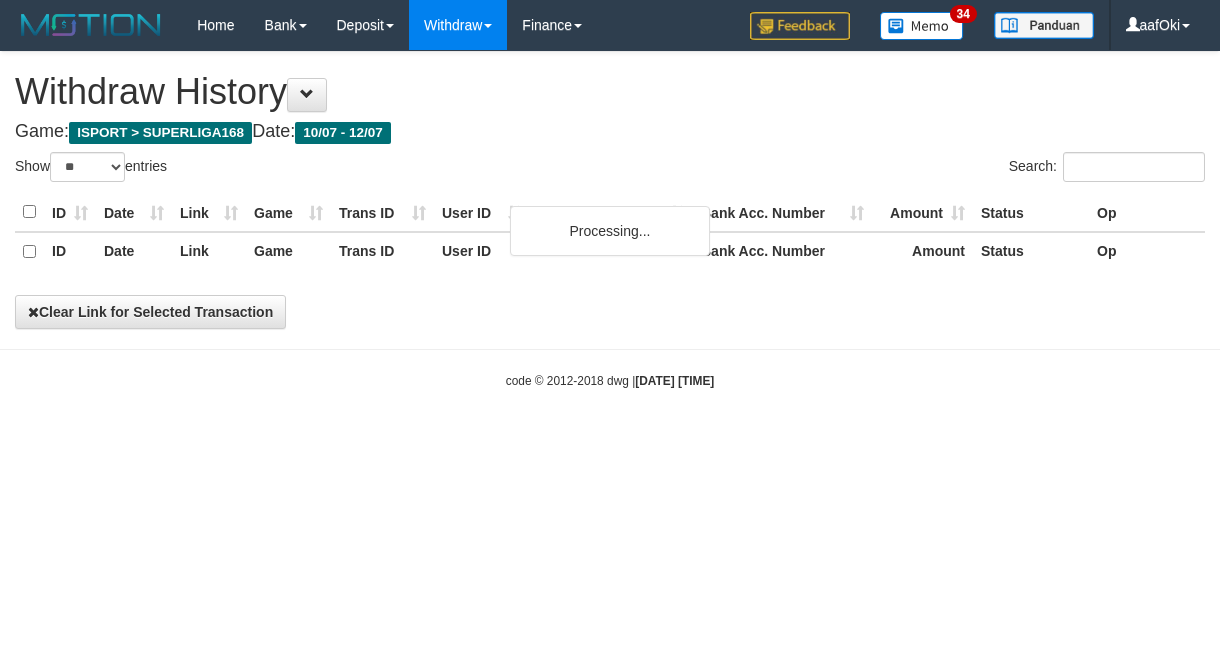 select on "**" 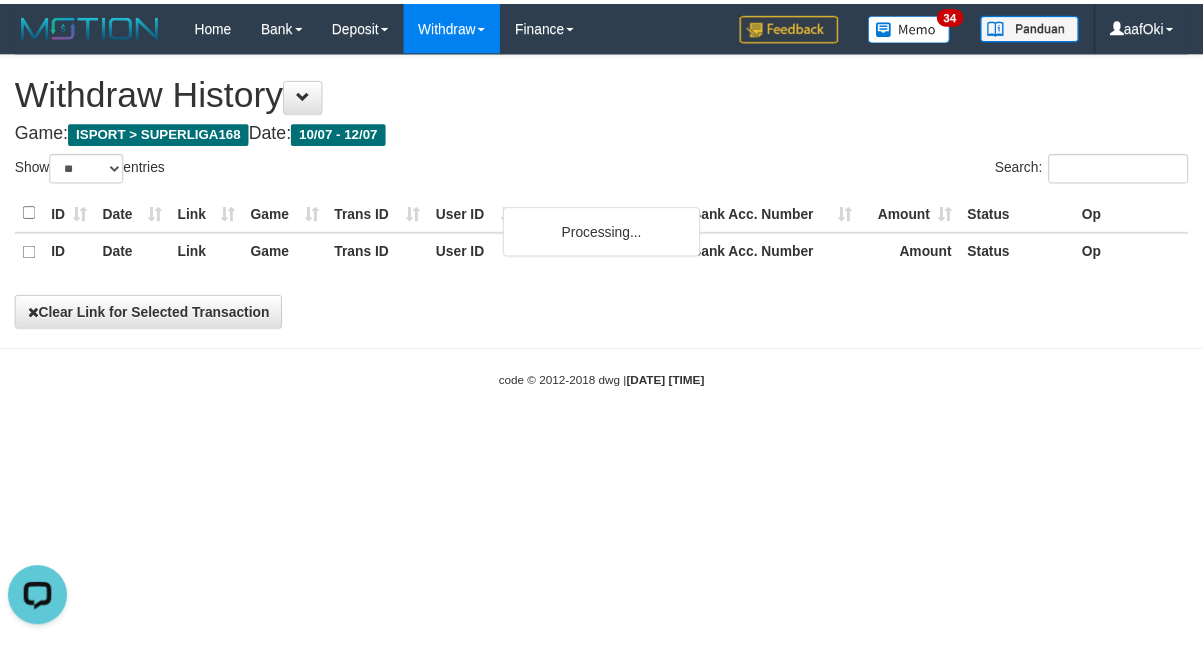 scroll, scrollTop: 0, scrollLeft: 0, axis: both 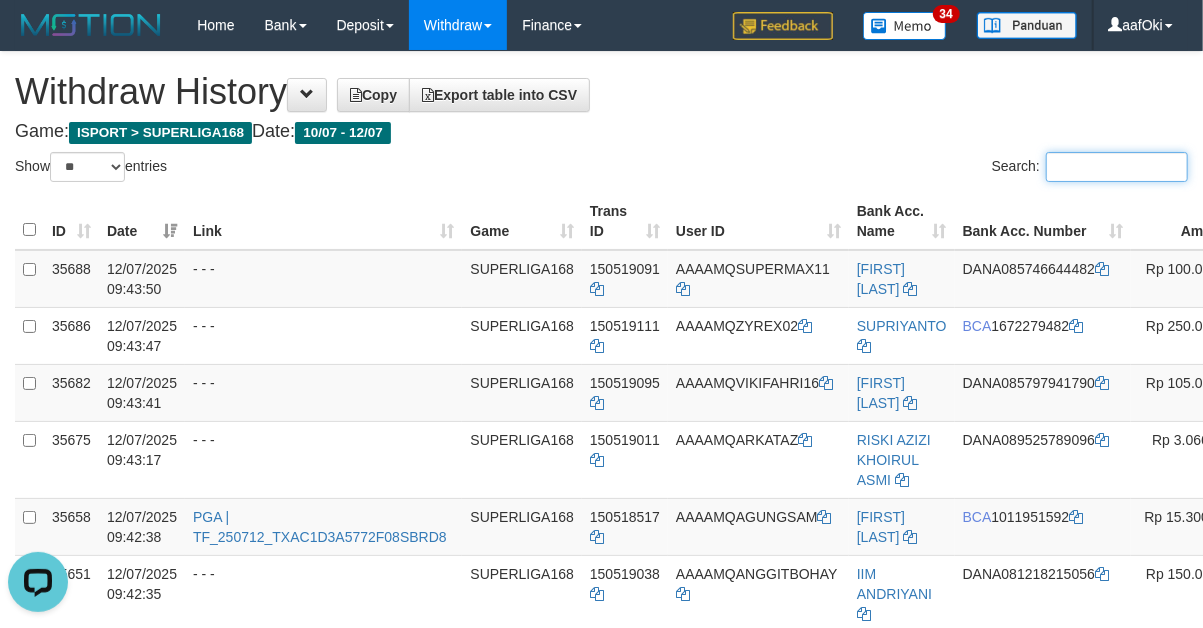 click on "Search:" at bounding box center (1117, 167) 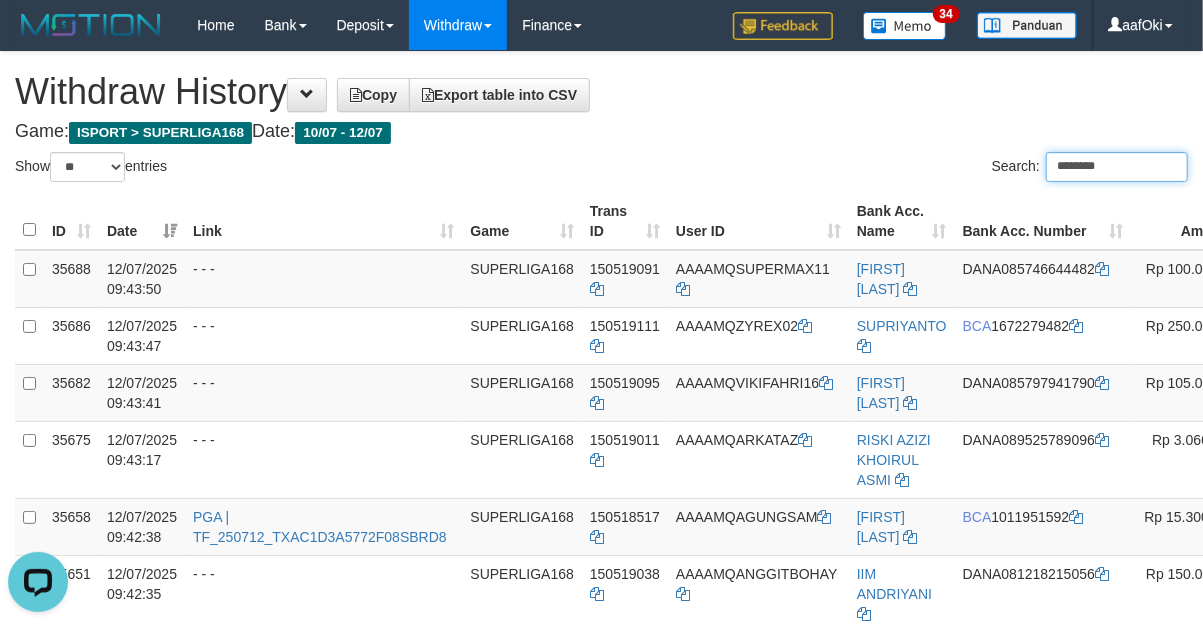 type on "********" 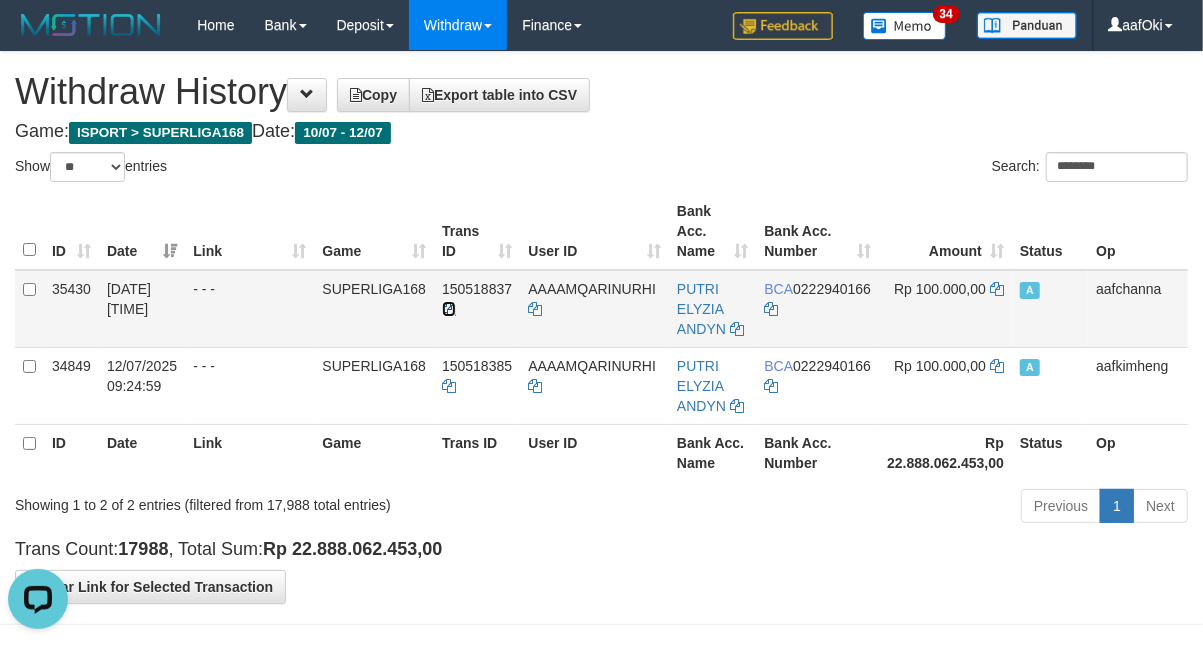 click at bounding box center [449, 309] 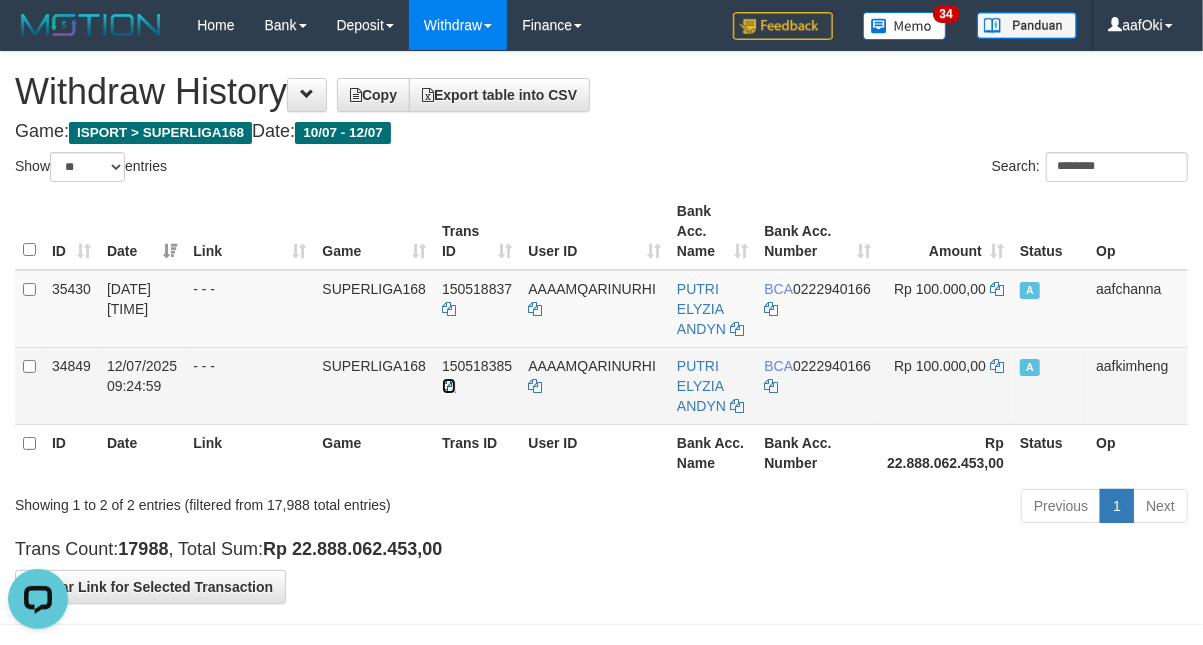 click at bounding box center (449, 386) 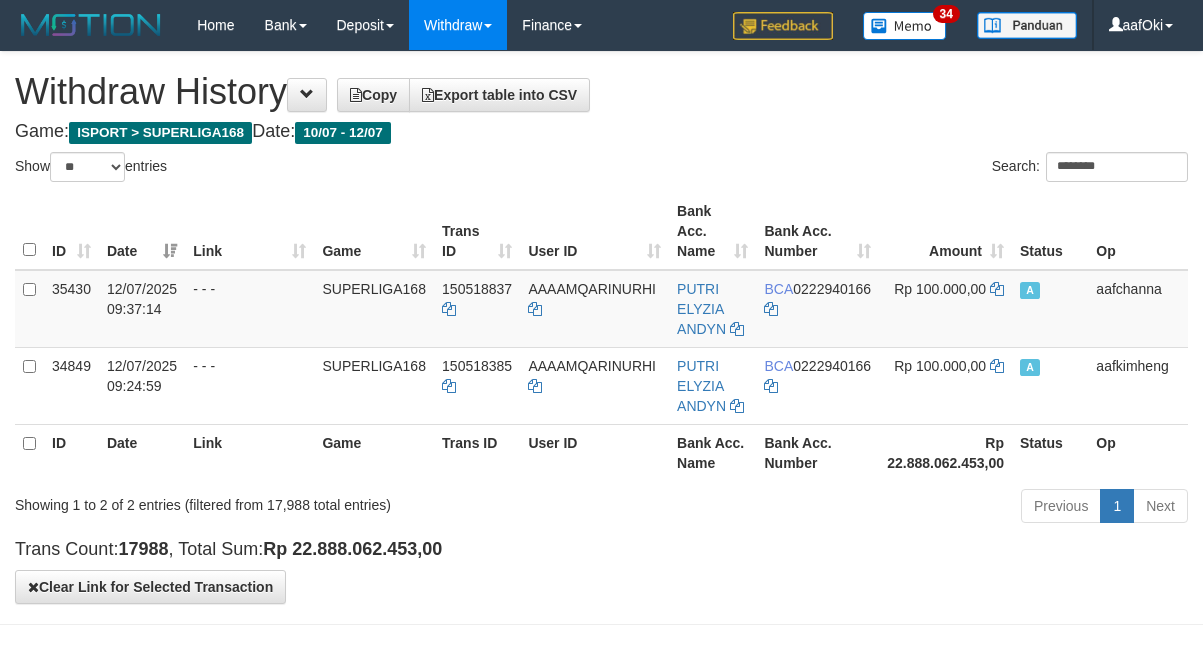 select on "**" 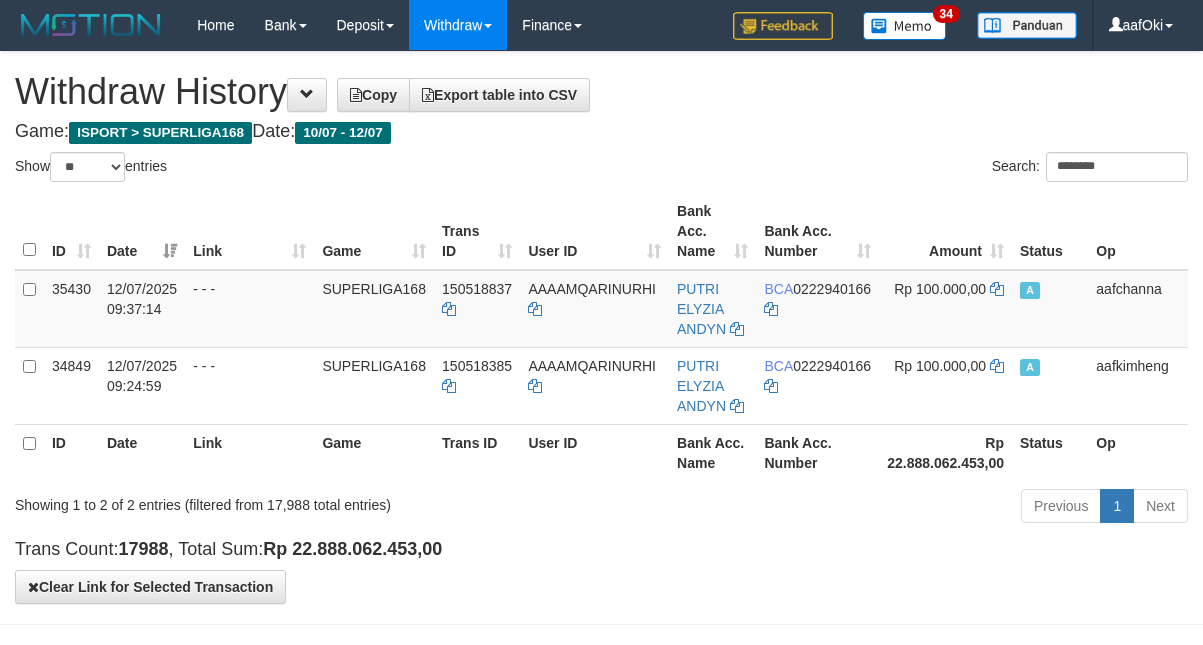 scroll, scrollTop: 0, scrollLeft: 0, axis: both 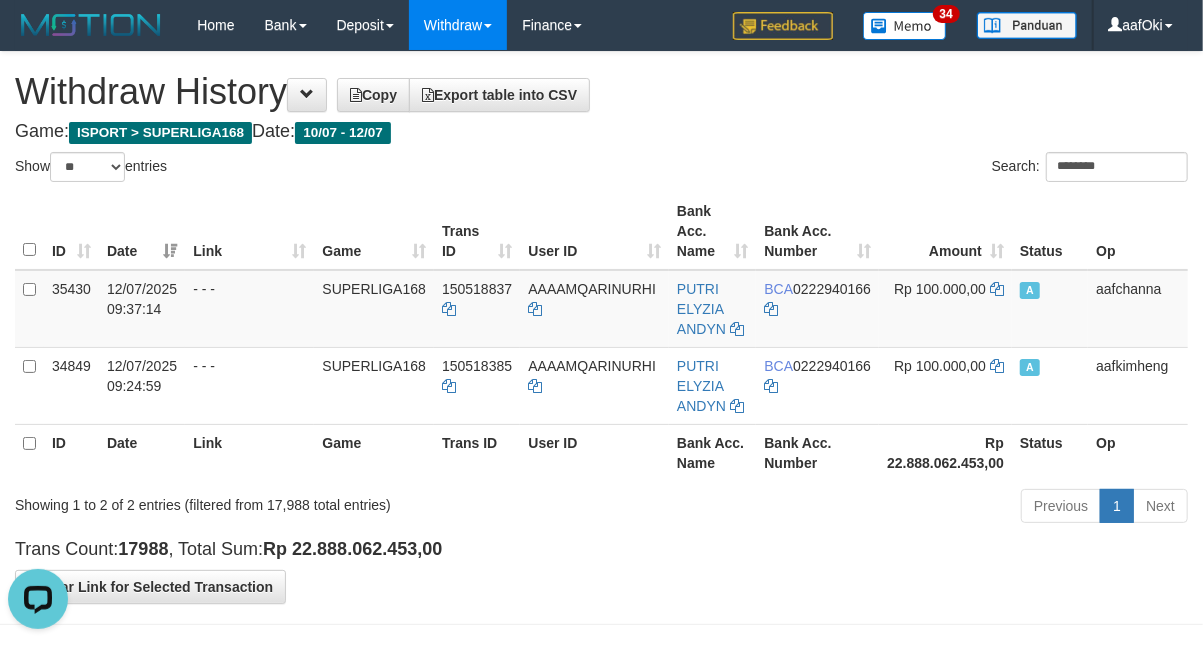click on "********" at bounding box center (1117, 167) 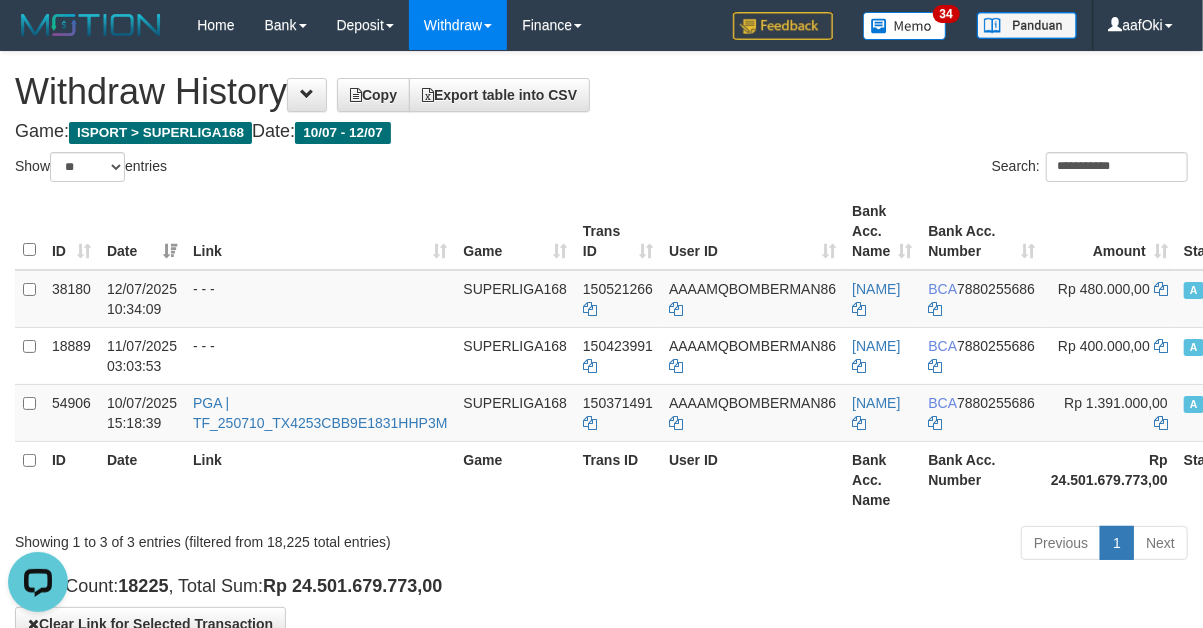 click on "**********" at bounding box center (601, 346) 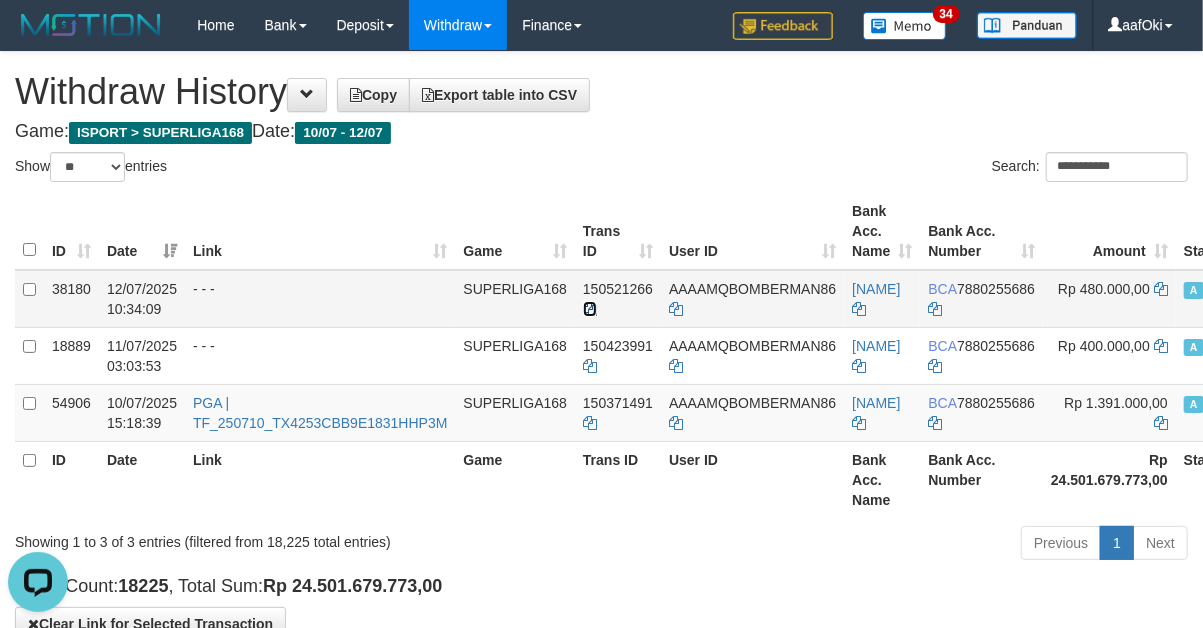 click at bounding box center [590, 309] 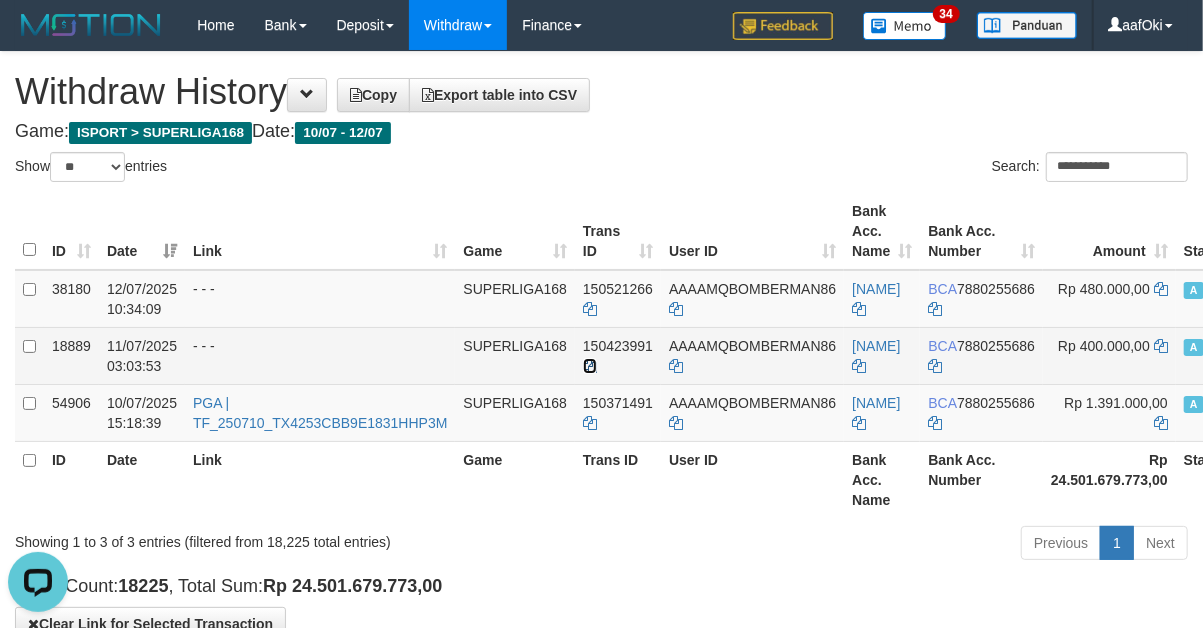 click at bounding box center [590, 366] 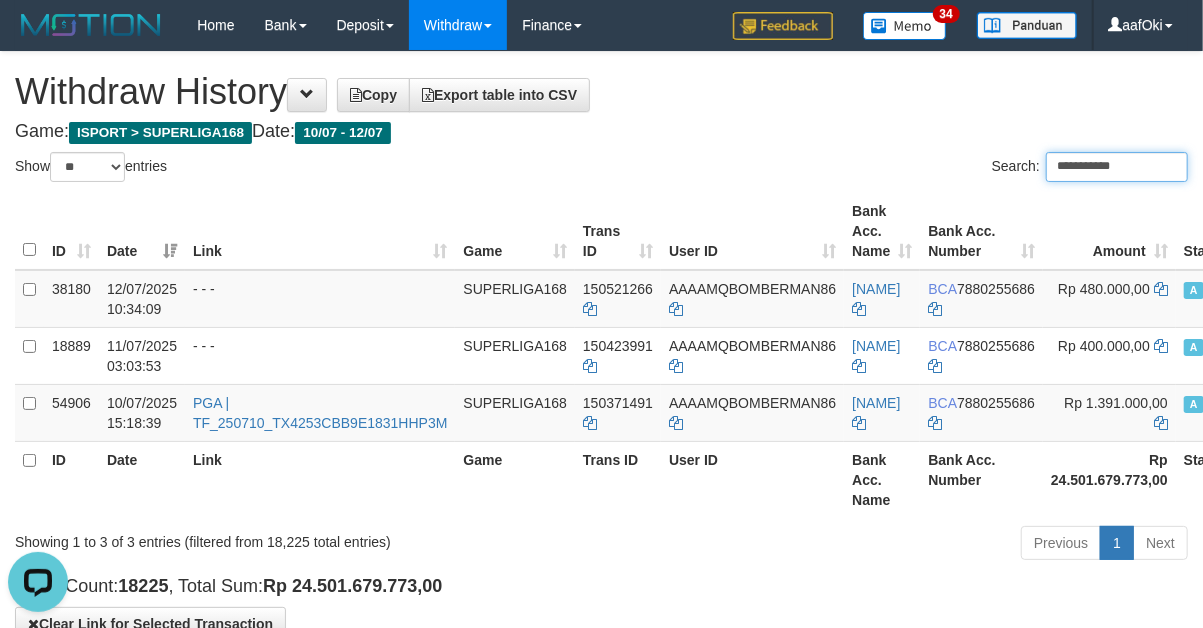 click on "**********" at bounding box center (1117, 167) 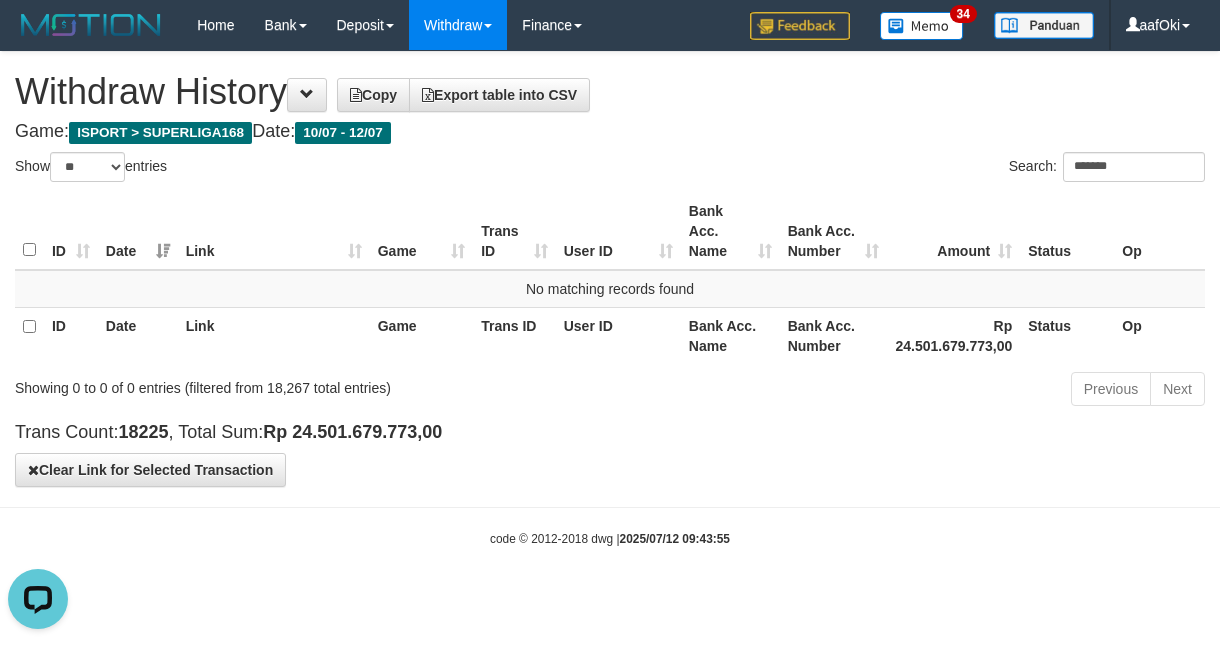 click on "**********" at bounding box center [610, 269] 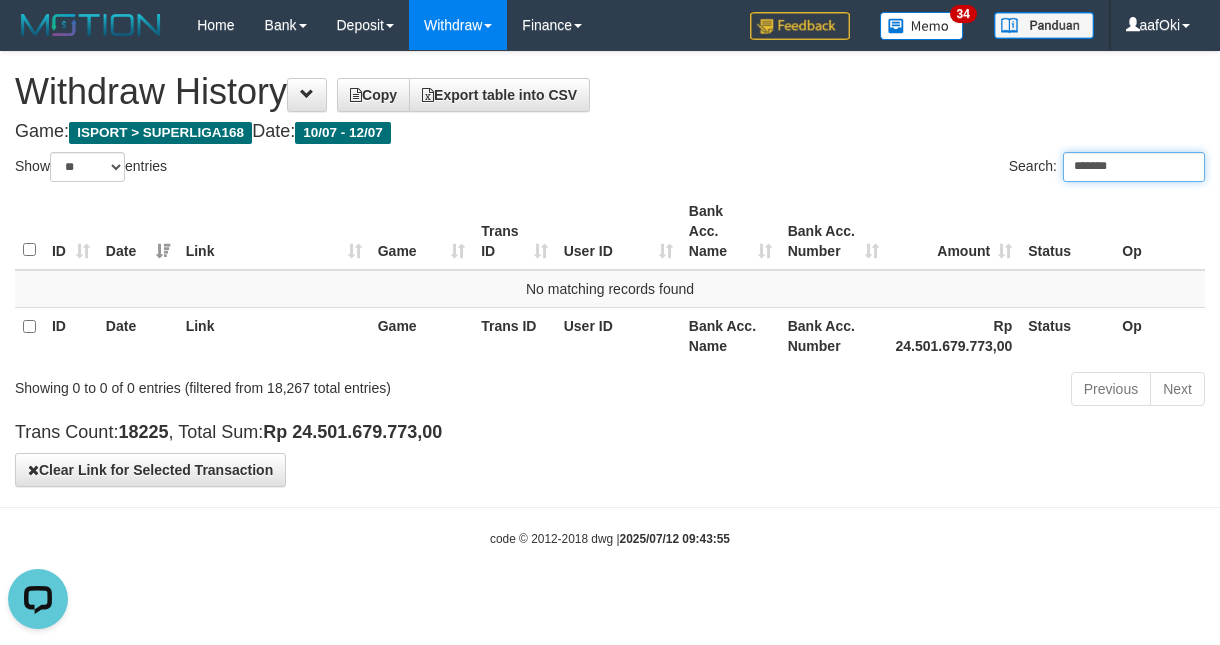 click on "*******" at bounding box center [1134, 167] 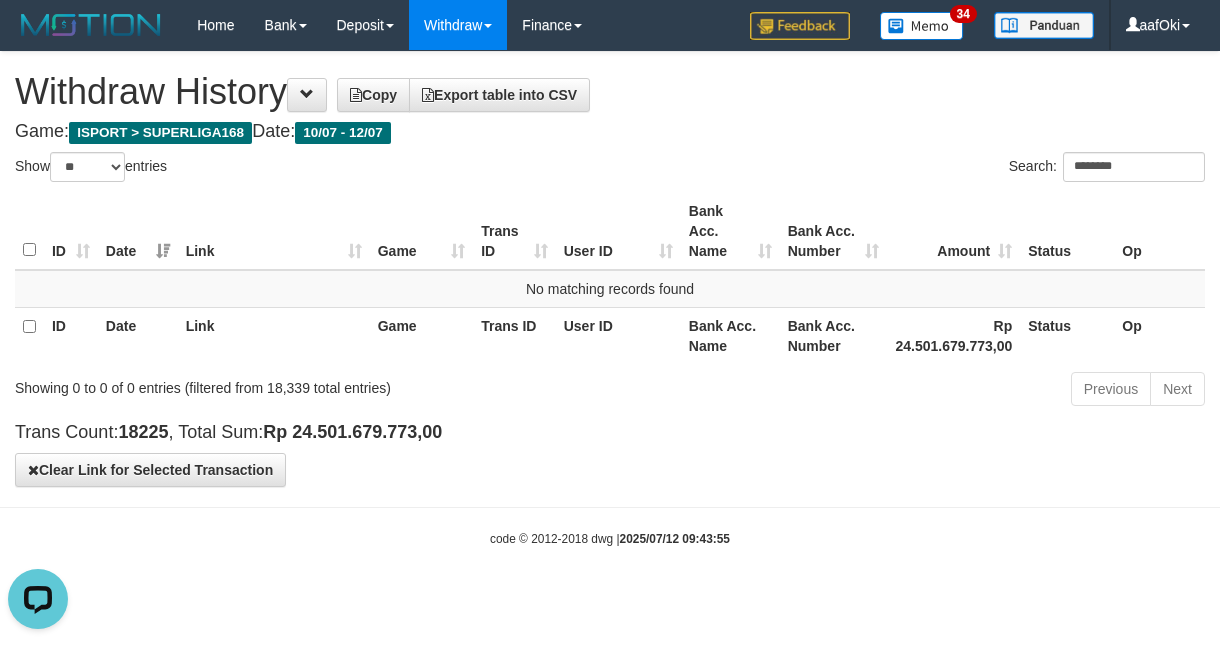 click on "Toggle navigation
Home
Bank
Account List
Search
Deposit
DPS List
History
Withdraw
WD List
Report Link
History
Finance
Financial Data
aafOki  34" at bounding box center [610, 299] 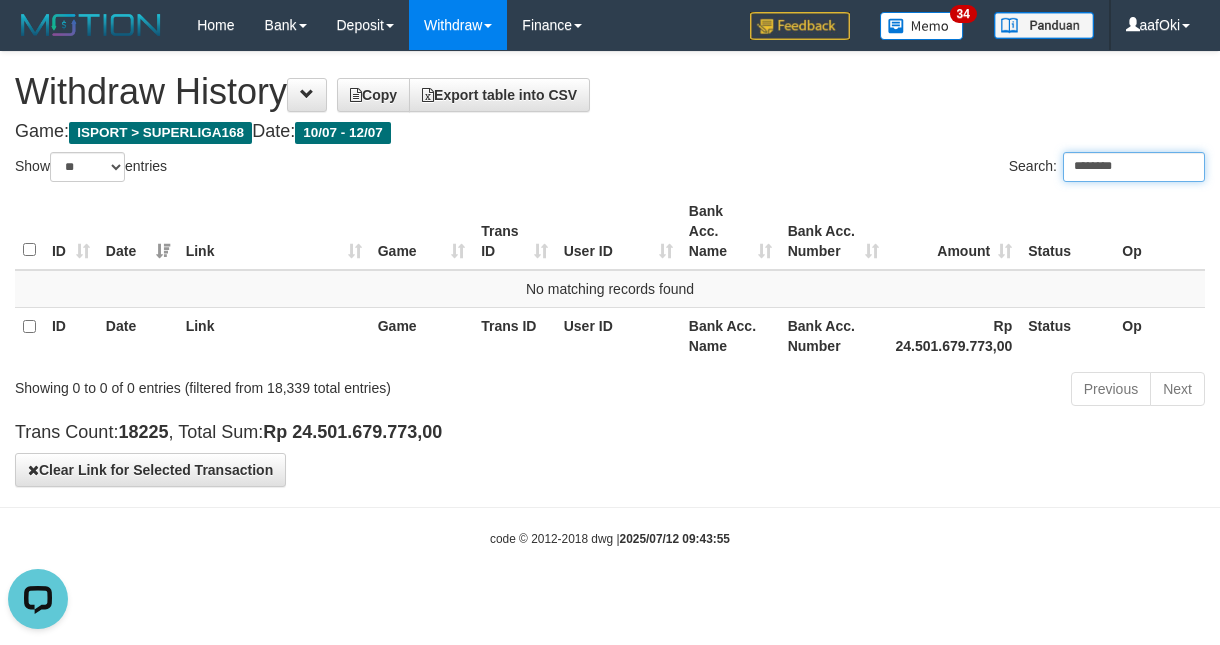 click on "********" at bounding box center [1134, 167] 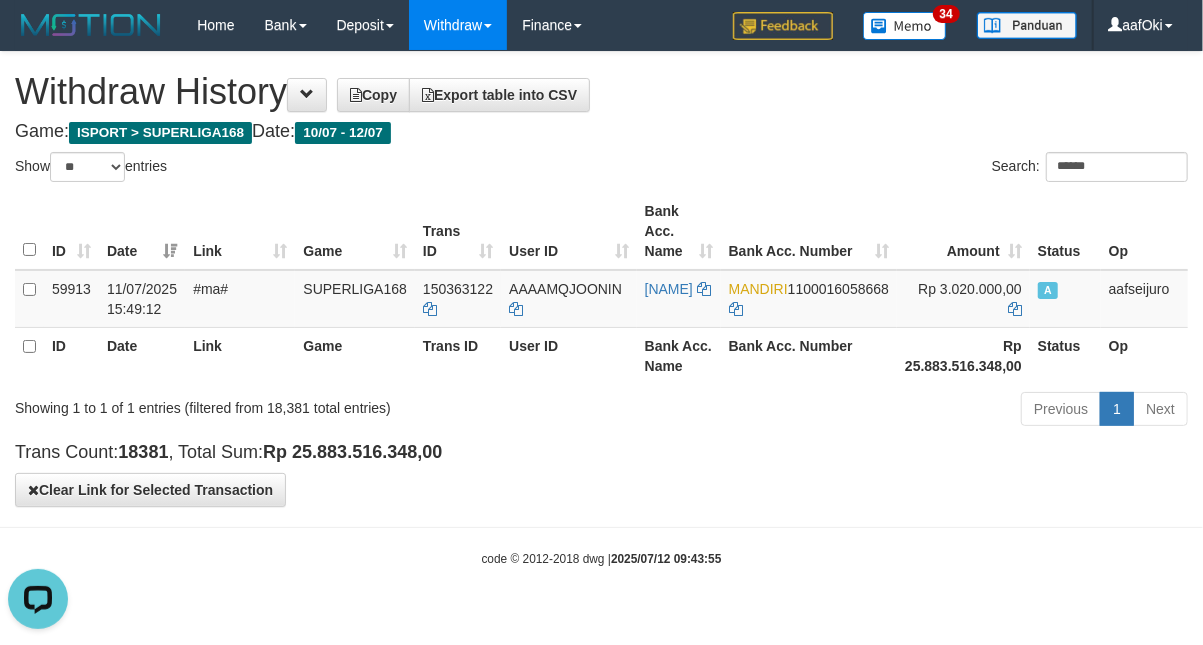 click on "ID Date Link Game Trans ID User ID Bank Acc. Name Bank Acc. Number Amount Status Op
ID Date Link Game Trans ID User ID Bank Acc. Name Bank Acc. Number Rp 25.883.516.348,00 Status Op
59913 [DATE] [TIME] #ma# SUPERLIGA168 [TRANS_ID] [USER_ID]  [NAME]   [BANK]  [ACC_NUMBER]  Rp 3.020.000,00   A   aafseijuro Processing..." at bounding box center [601, 288] 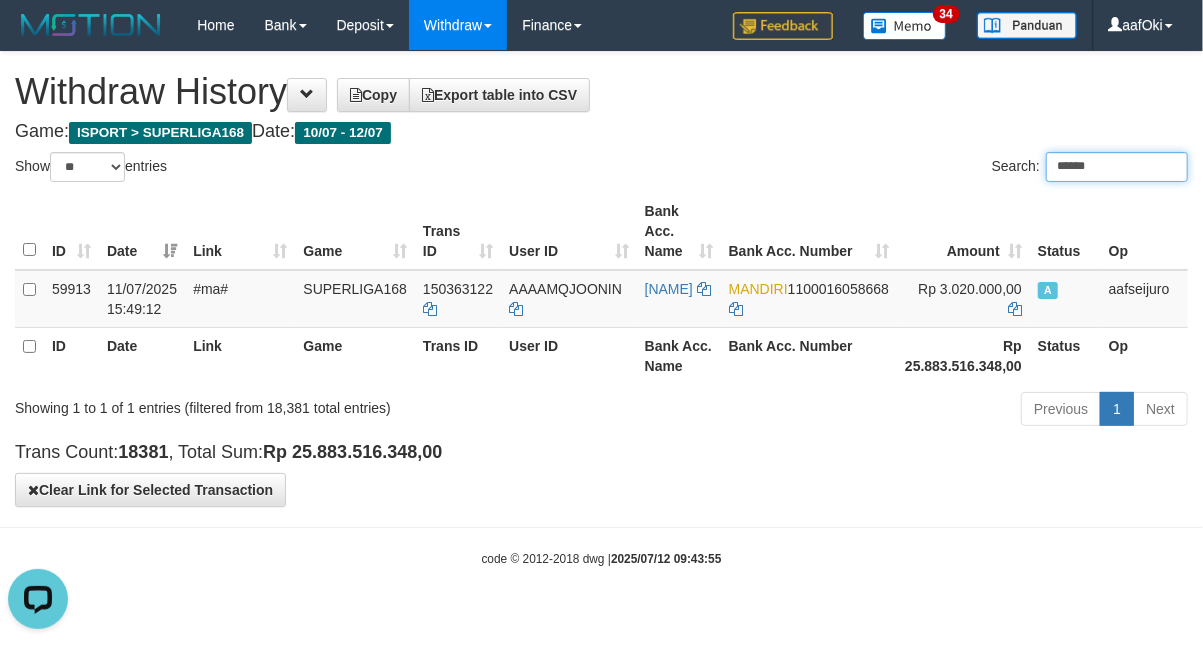 click on "******" at bounding box center (1117, 167) 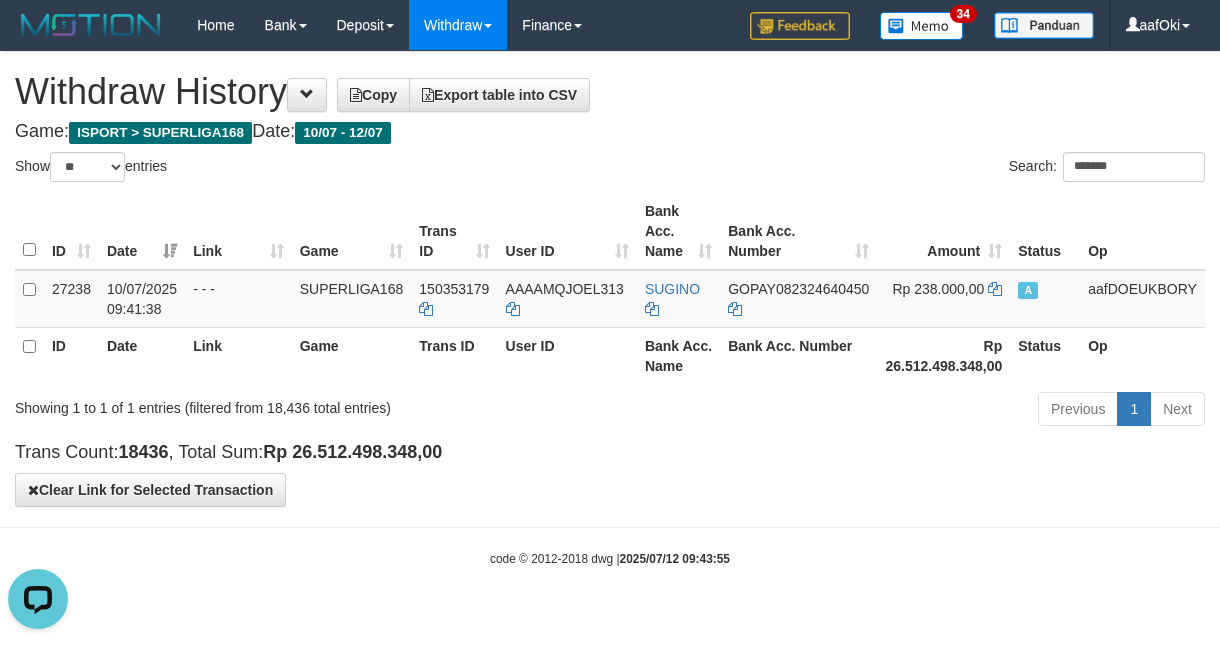 click on "Search: *******" at bounding box center [915, 169] 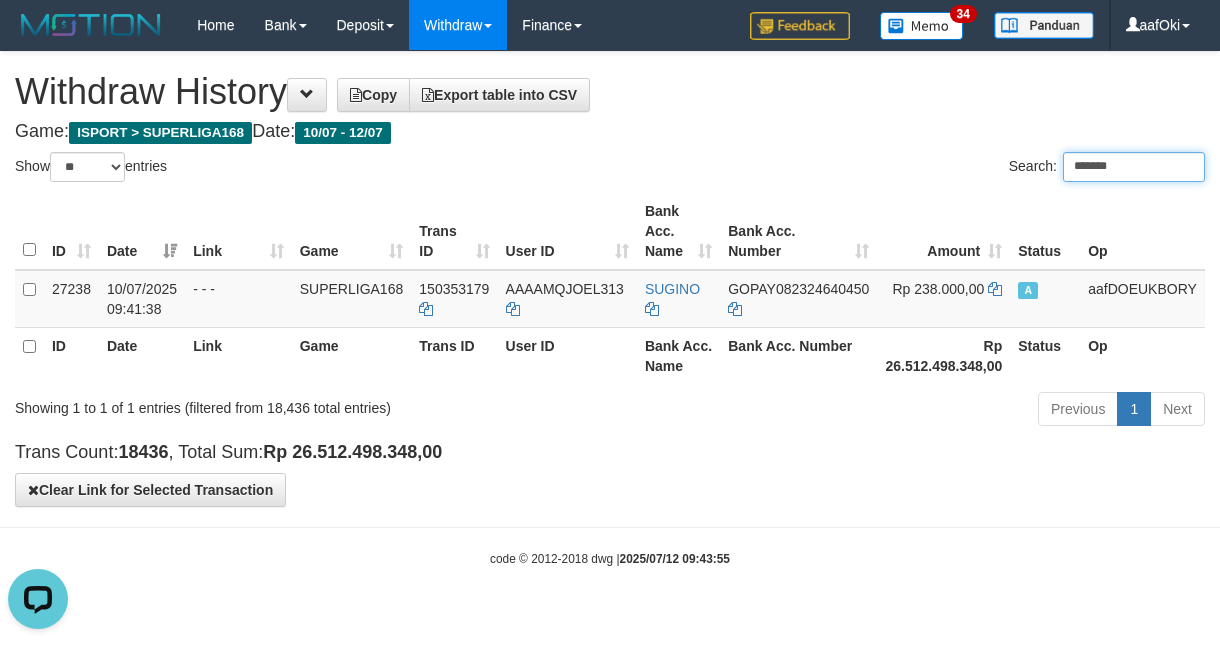 click on "*******" at bounding box center [1134, 167] 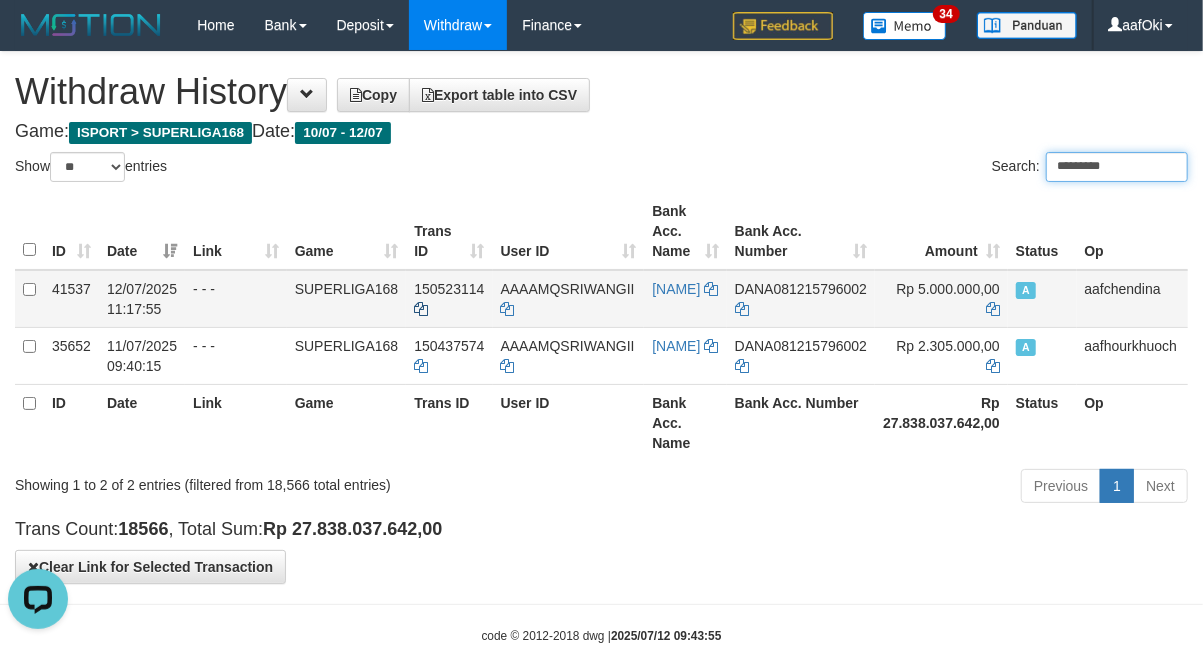 type on "*********" 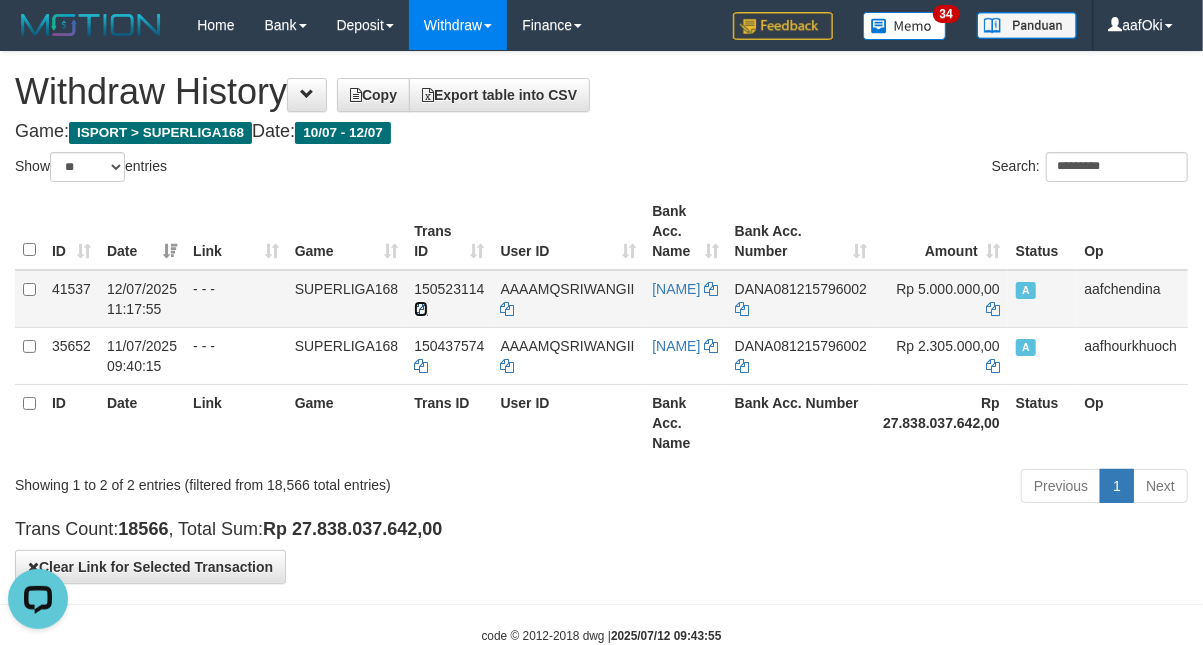 click at bounding box center [421, 309] 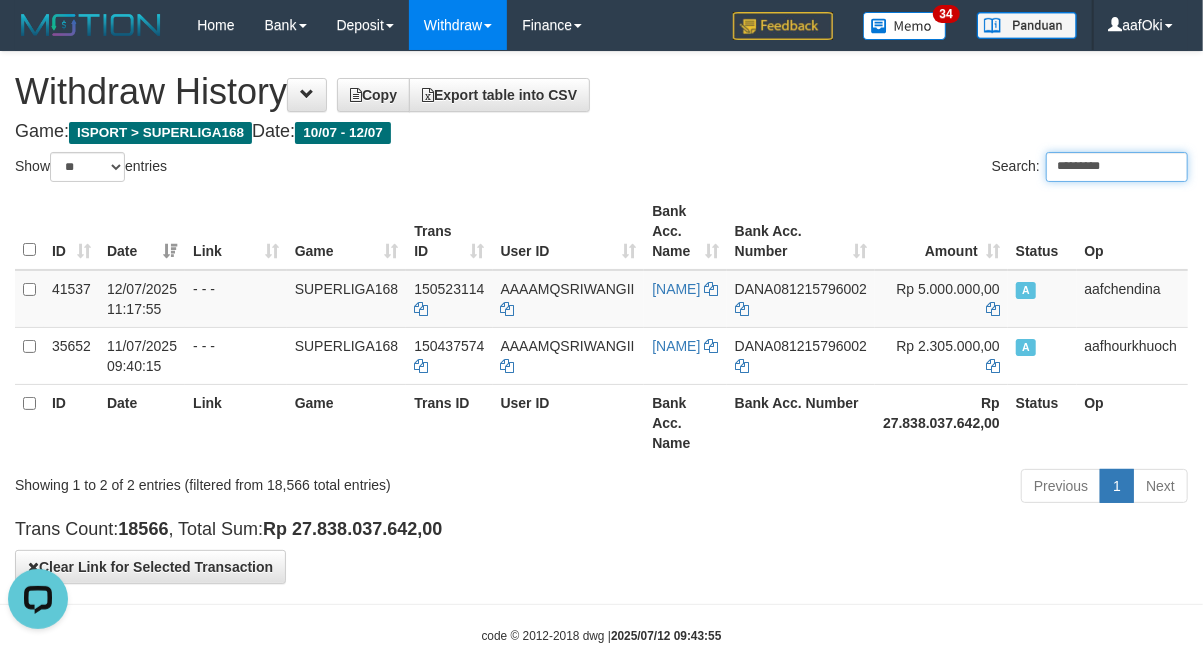 click on "*********" at bounding box center (1117, 167) 